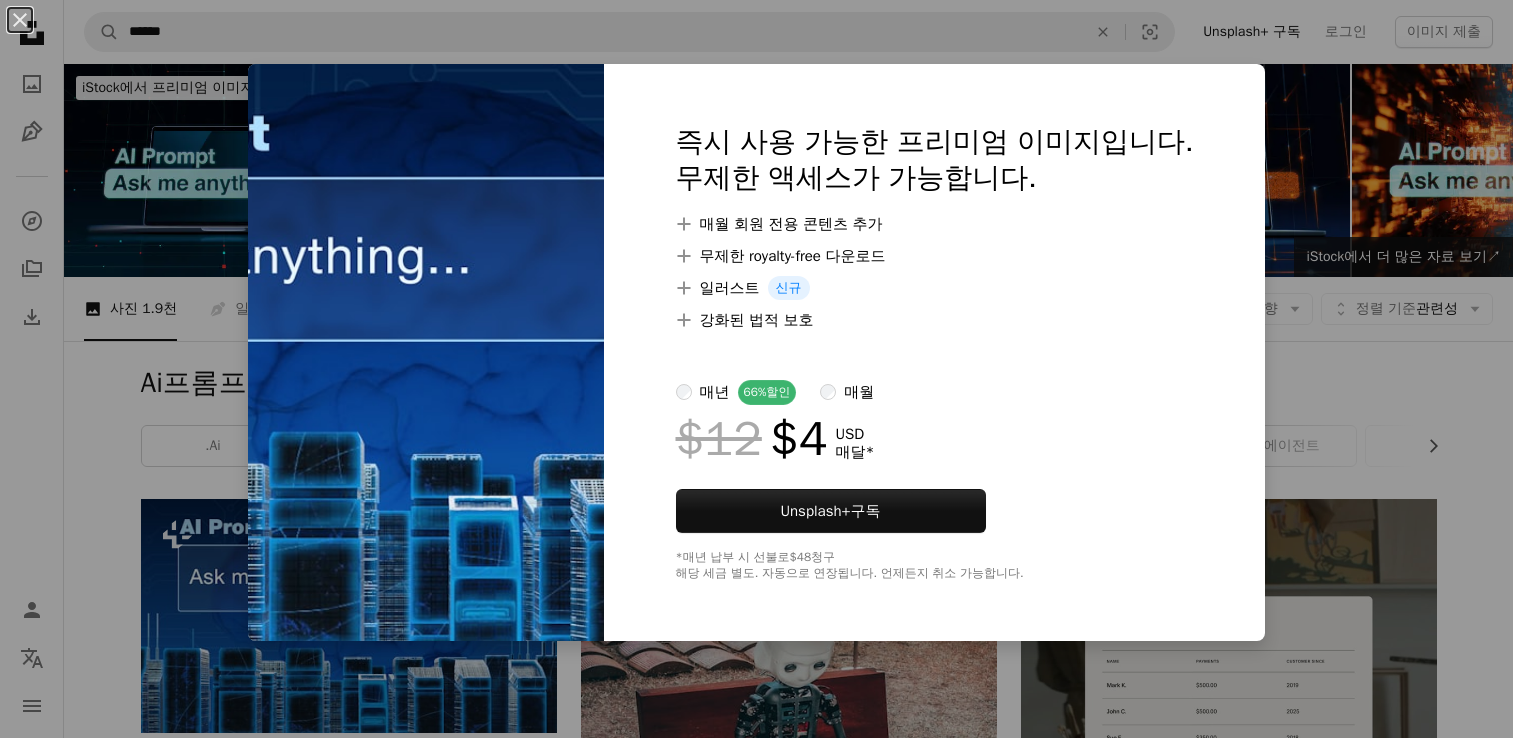 scroll, scrollTop: 300, scrollLeft: 0, axis: vertical 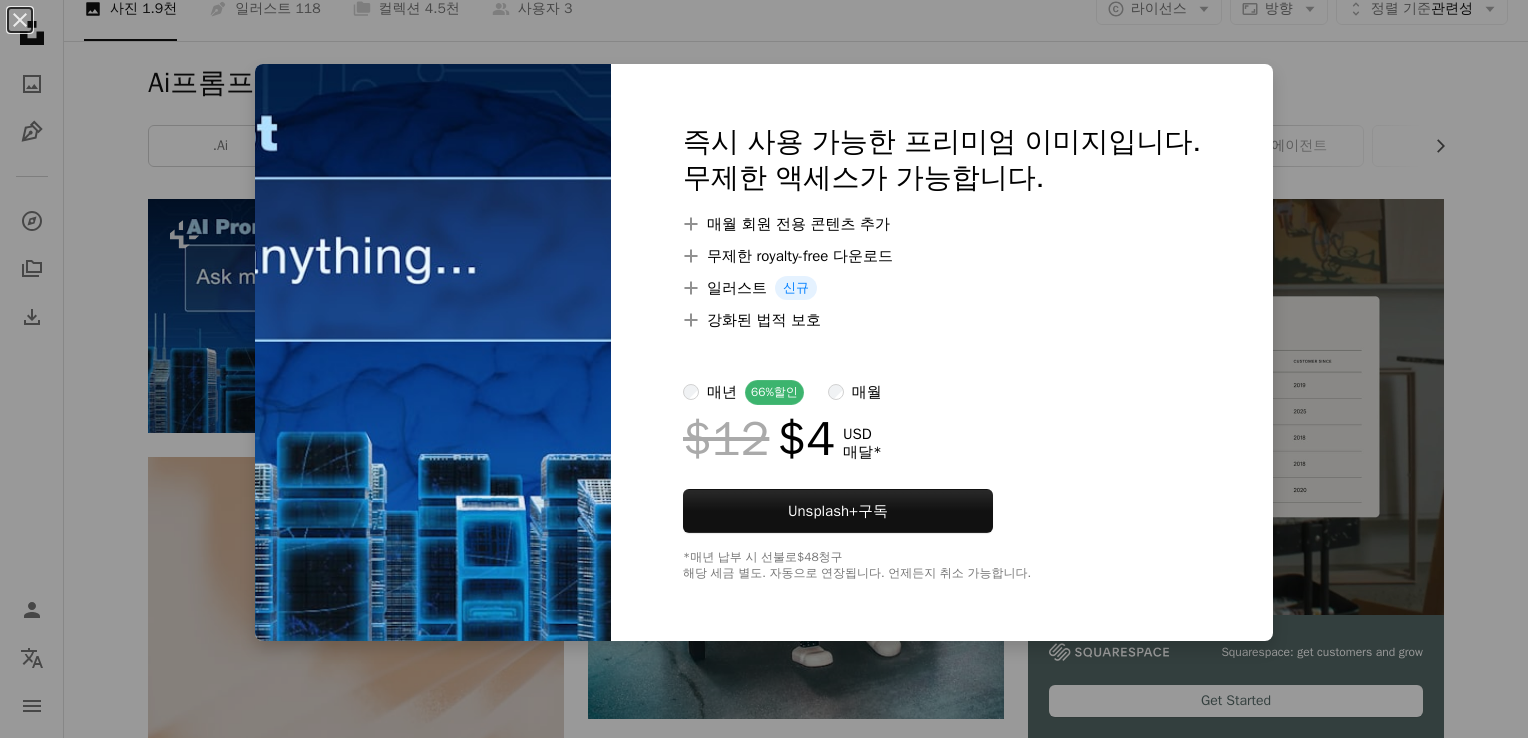 click on "An X shape 즉시 사용 가능한 프리미엄 이미지입니다. 무제한 액세스가 가능합니다. A plus sign 매월 회원 전용 콘텐츠 추가 A plus sign 무제한 royalty-free 다운로드 A plus sign 일러스트  신규 A plus sign 강화된 법적 보호 매년 66%  할인 매월 $12   $4 USD 매달 * Unsplash+  구독 *매년 납부 시 선불로  $48  청구 해당 세금 별도. 자동으로 연장됩니다. 언제든지 취소 가능합니다." at bounding box center (764, 369) 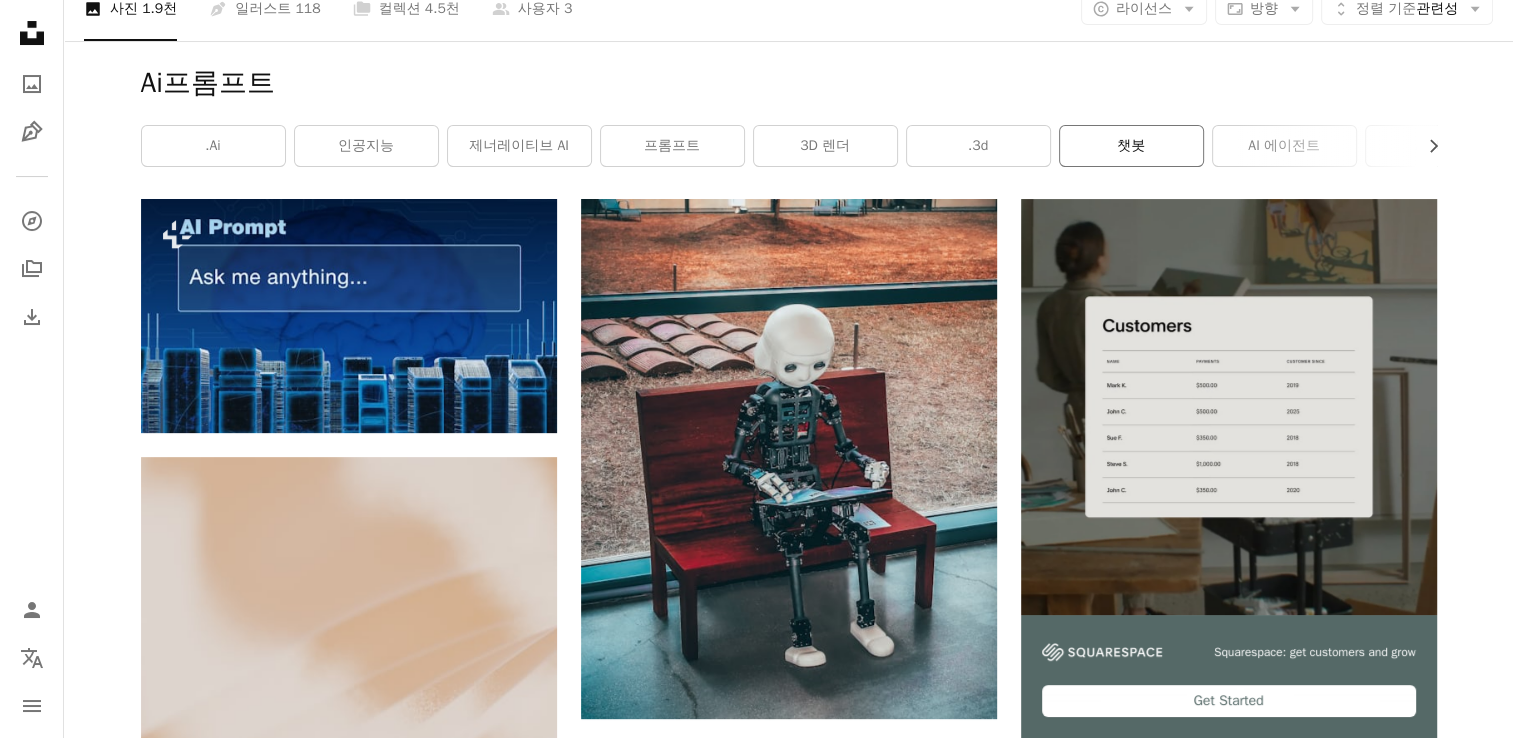 scroll, scrollTop: 100, scrollLeft: 0, axis: vertical 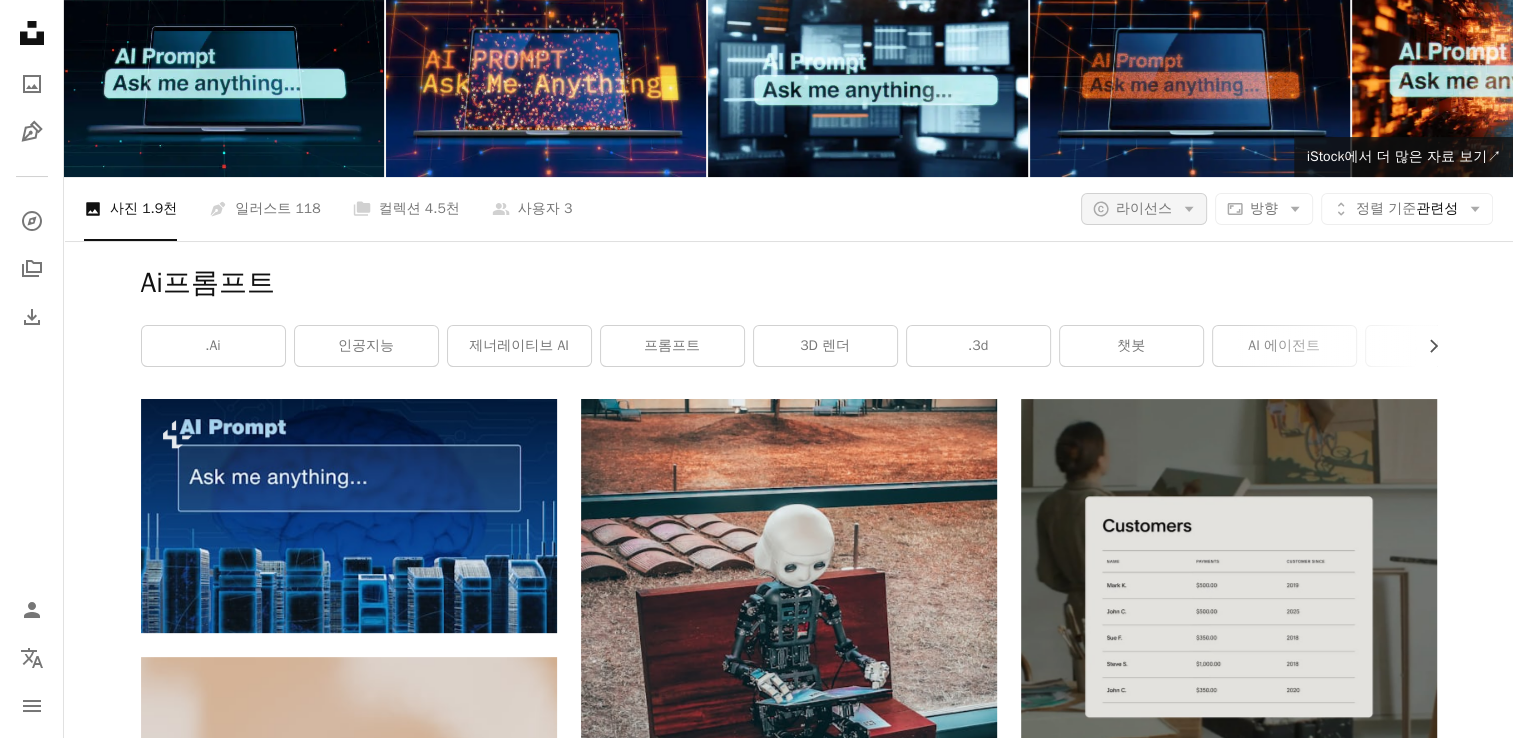 click on "Arrow down" 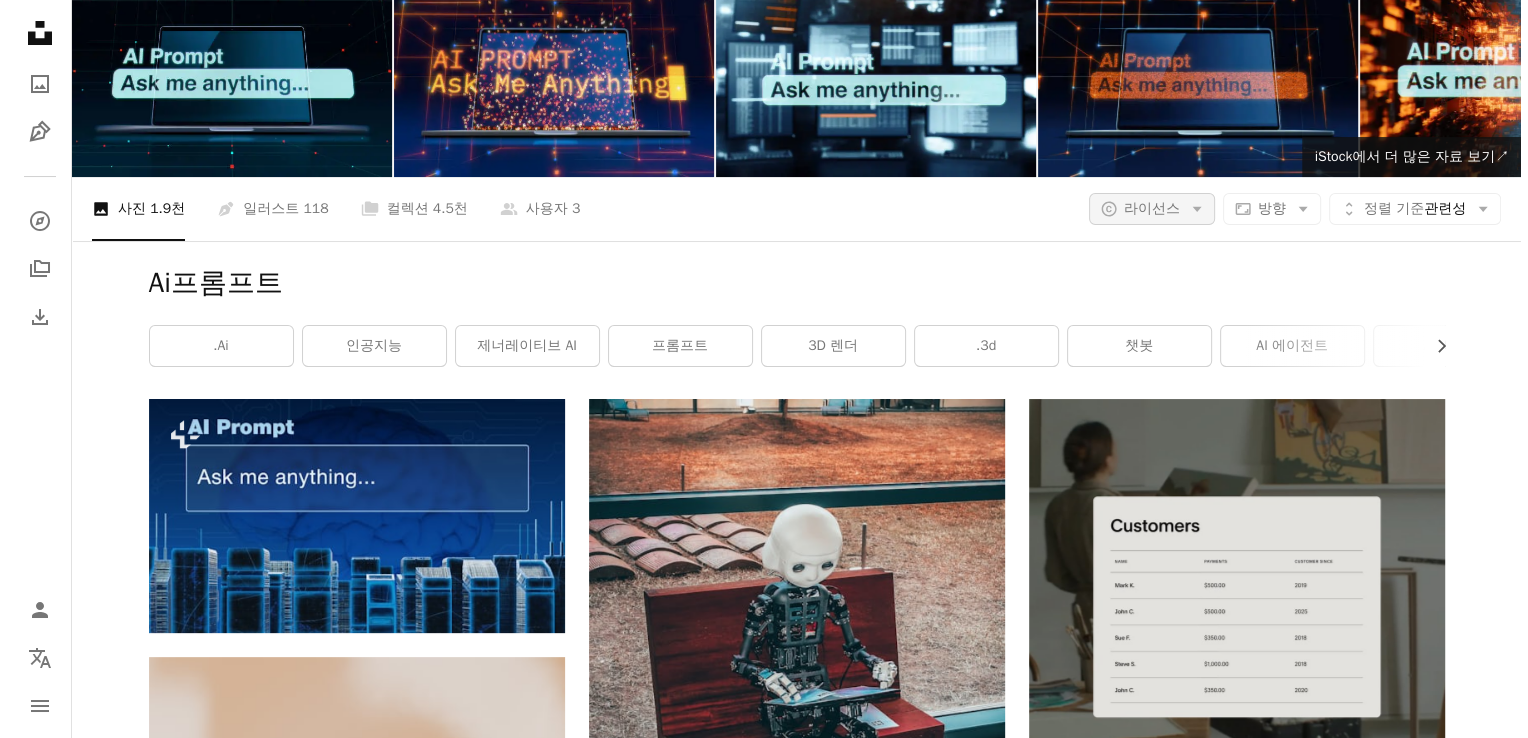 scroll, scrollTop: 0, scrollLeft: 0, axis: both 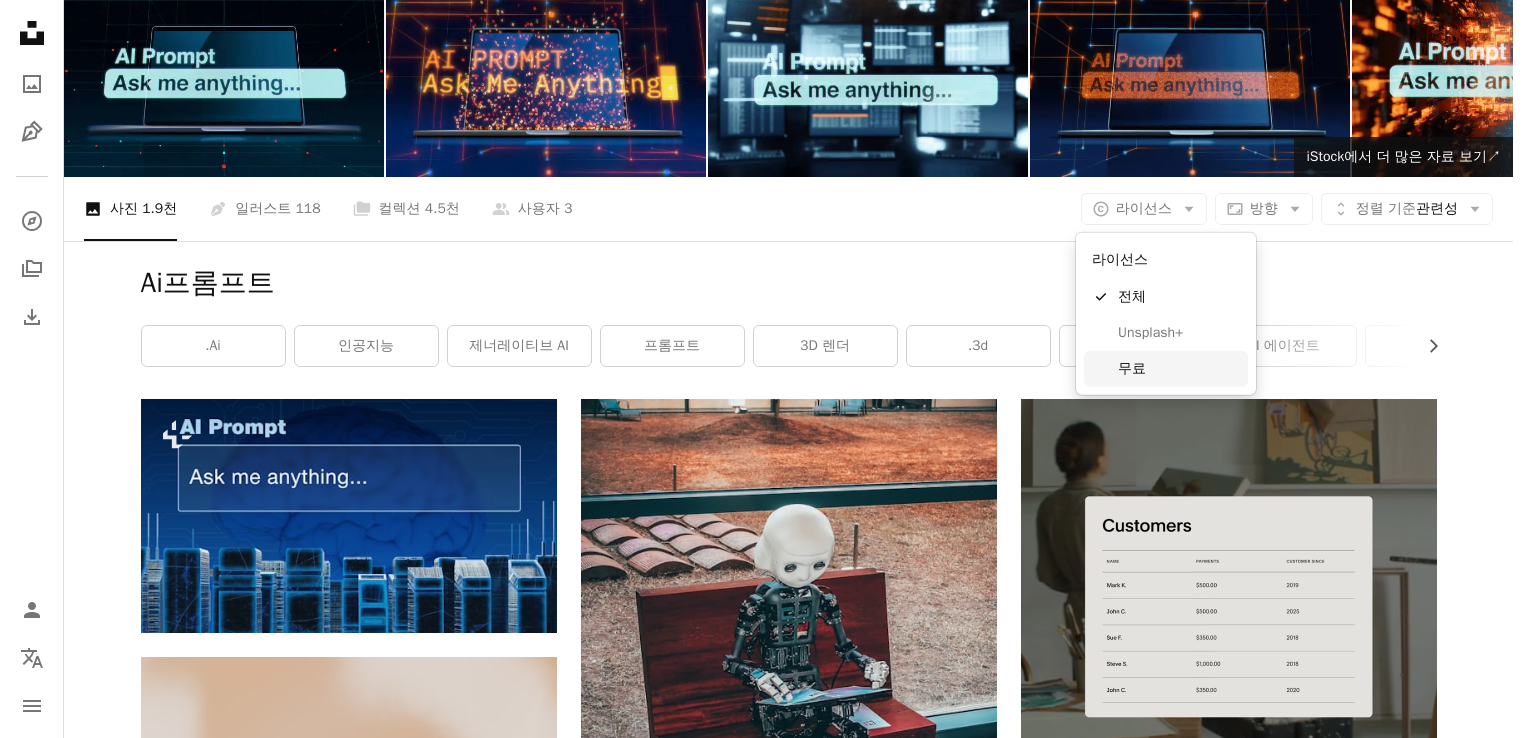 click on "무료" at bounding box center [1179, 369] 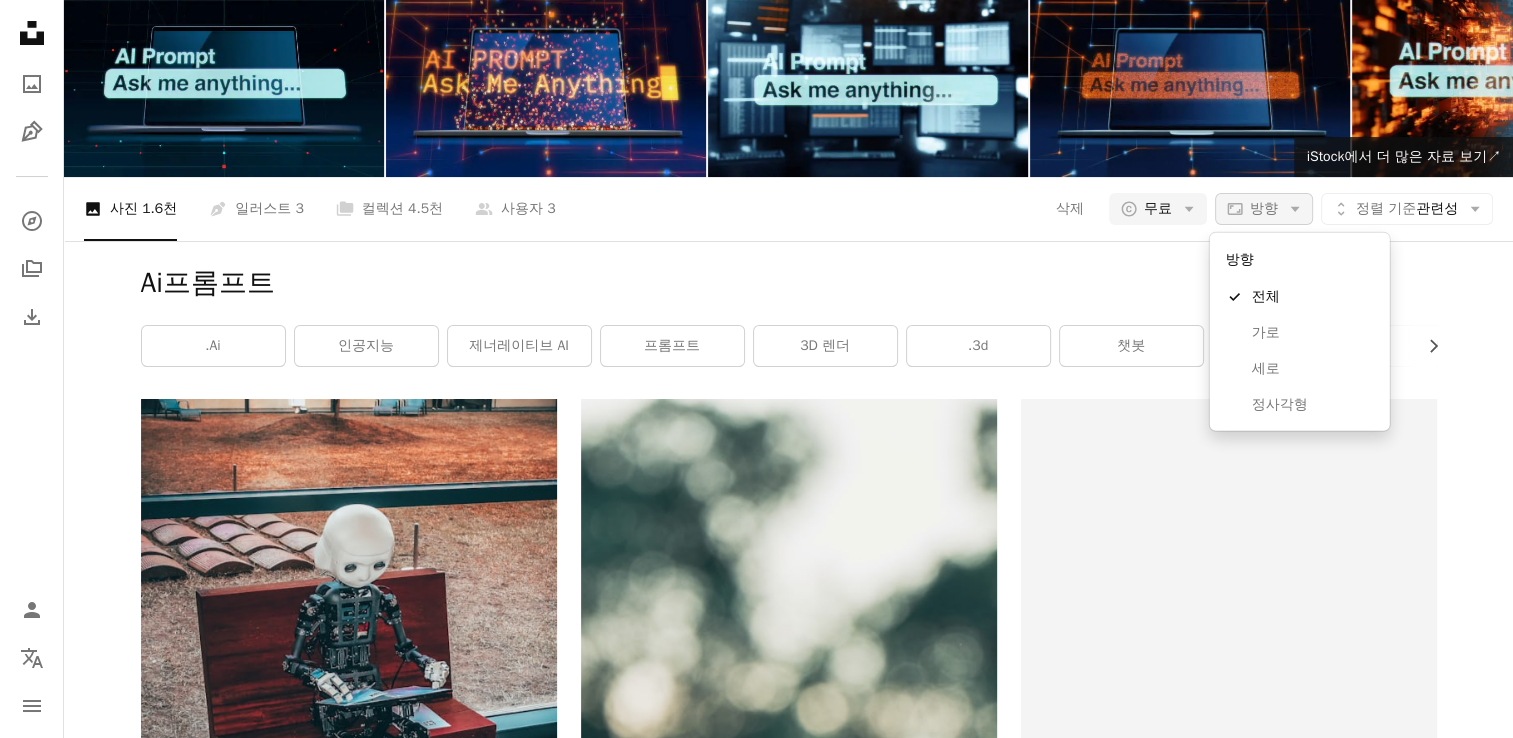 click on "방향" at bounding box center [1264, 208] 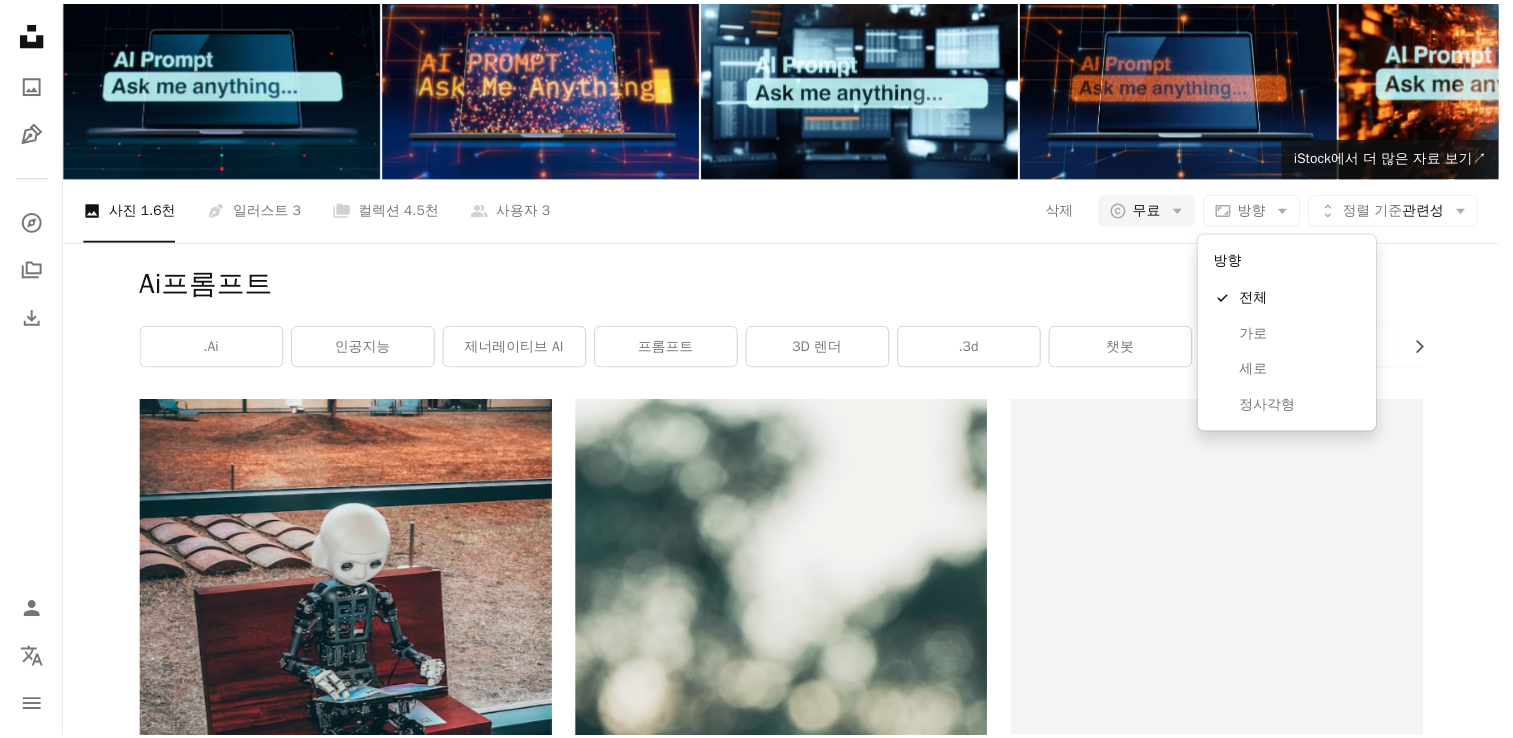 scroll, scrollTop: 0, scrollLeft: 0, axis: both 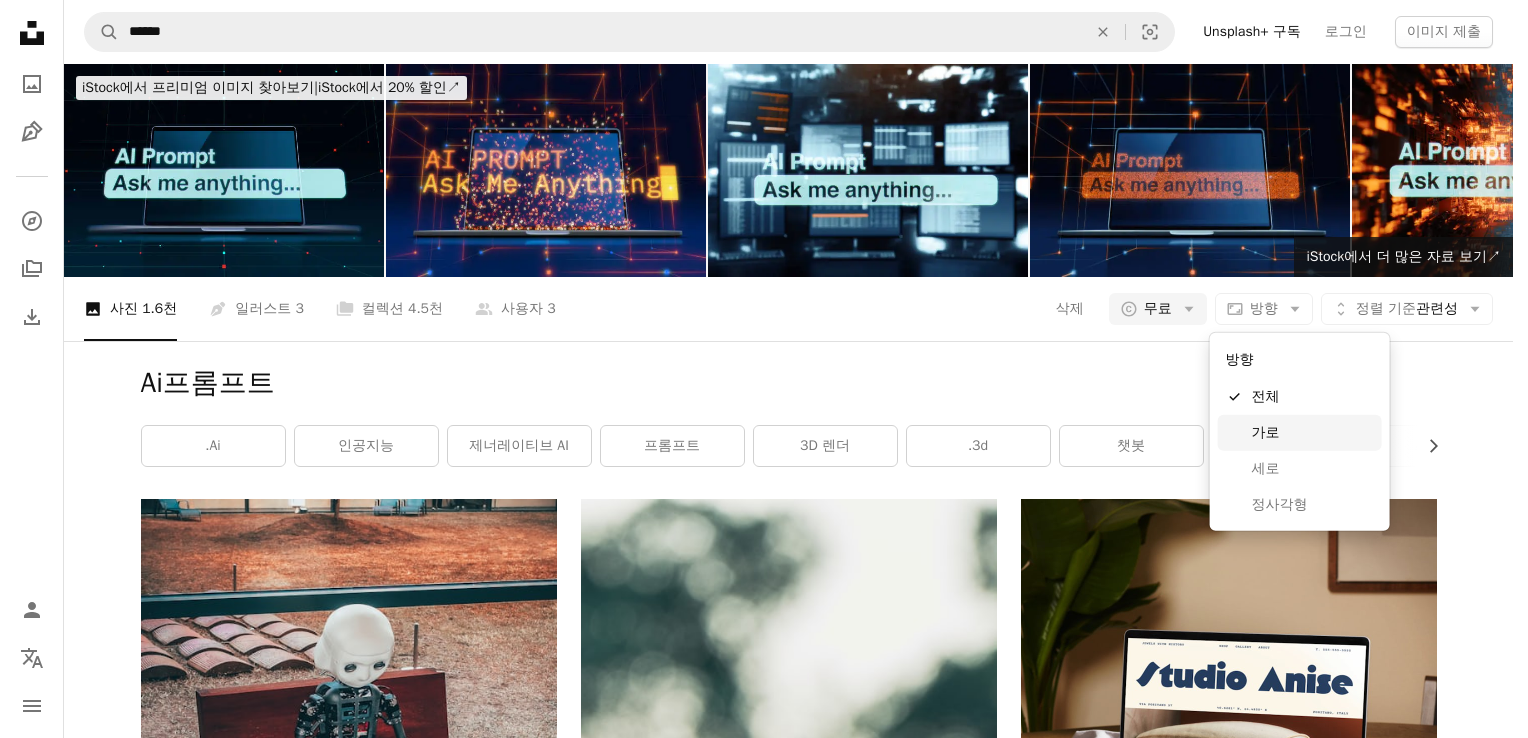 click on "가로" at bounding box center [1313, 433] 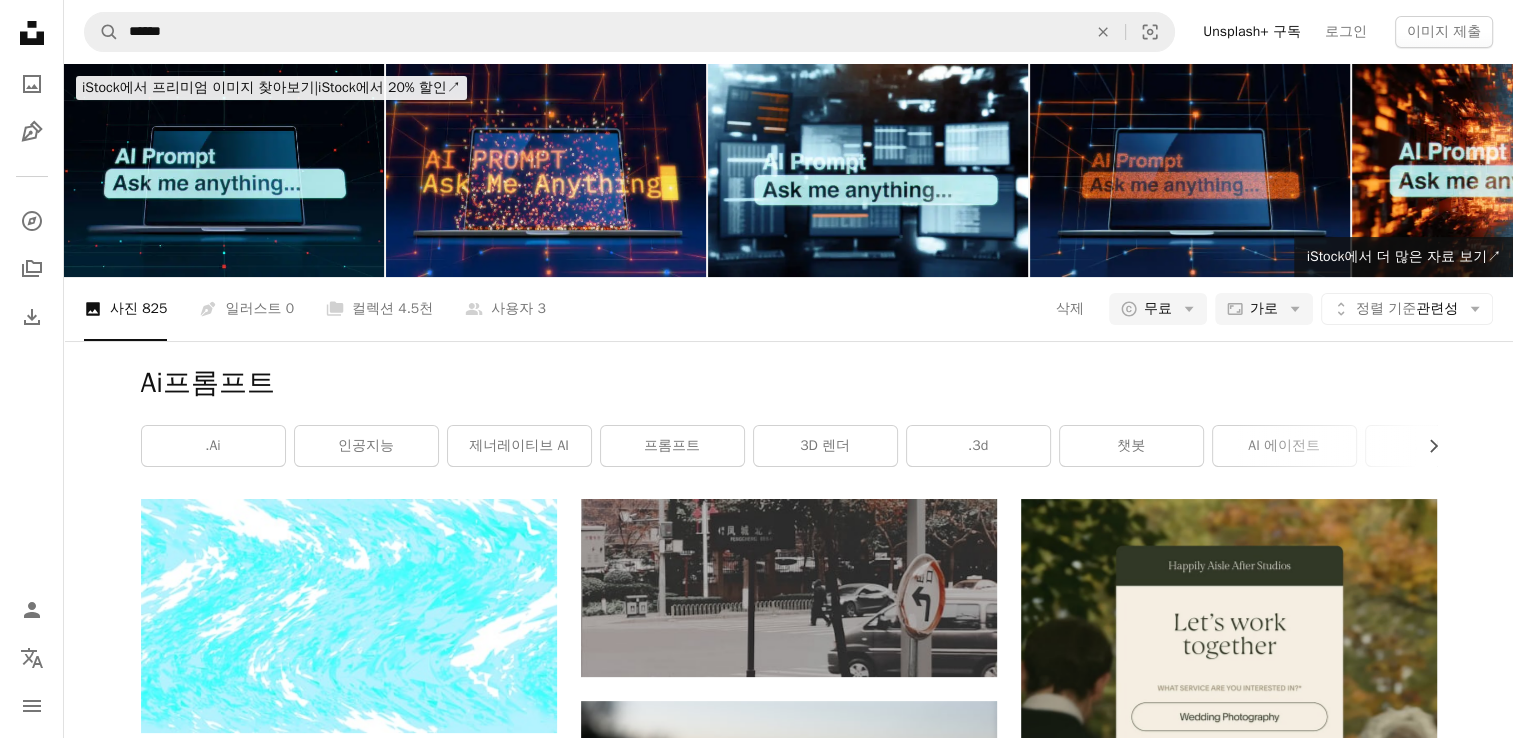 scroll, scrollTop: 2800, scrollLeft: 0, axis: vertical 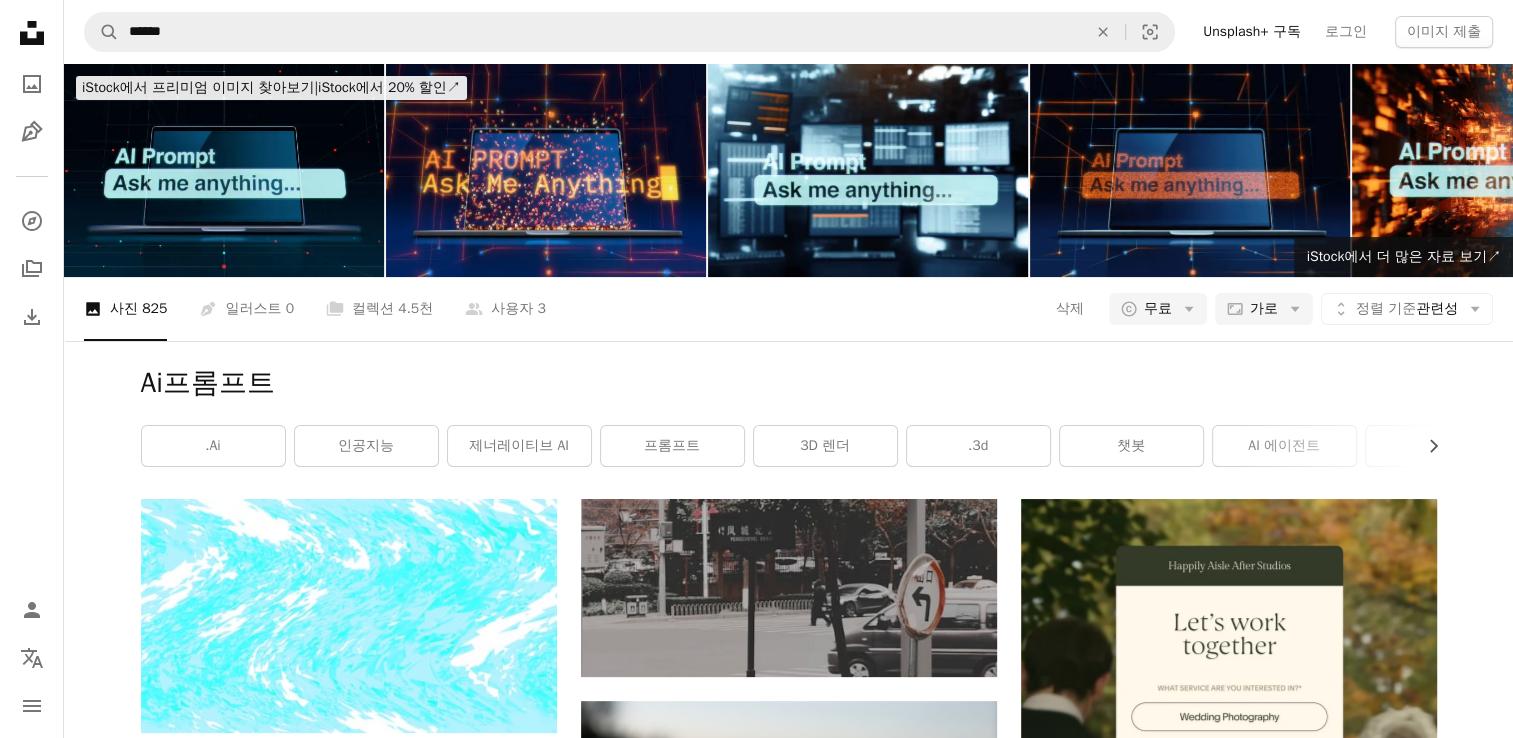 click on "더 로드" at bounding box center [789, 3085] 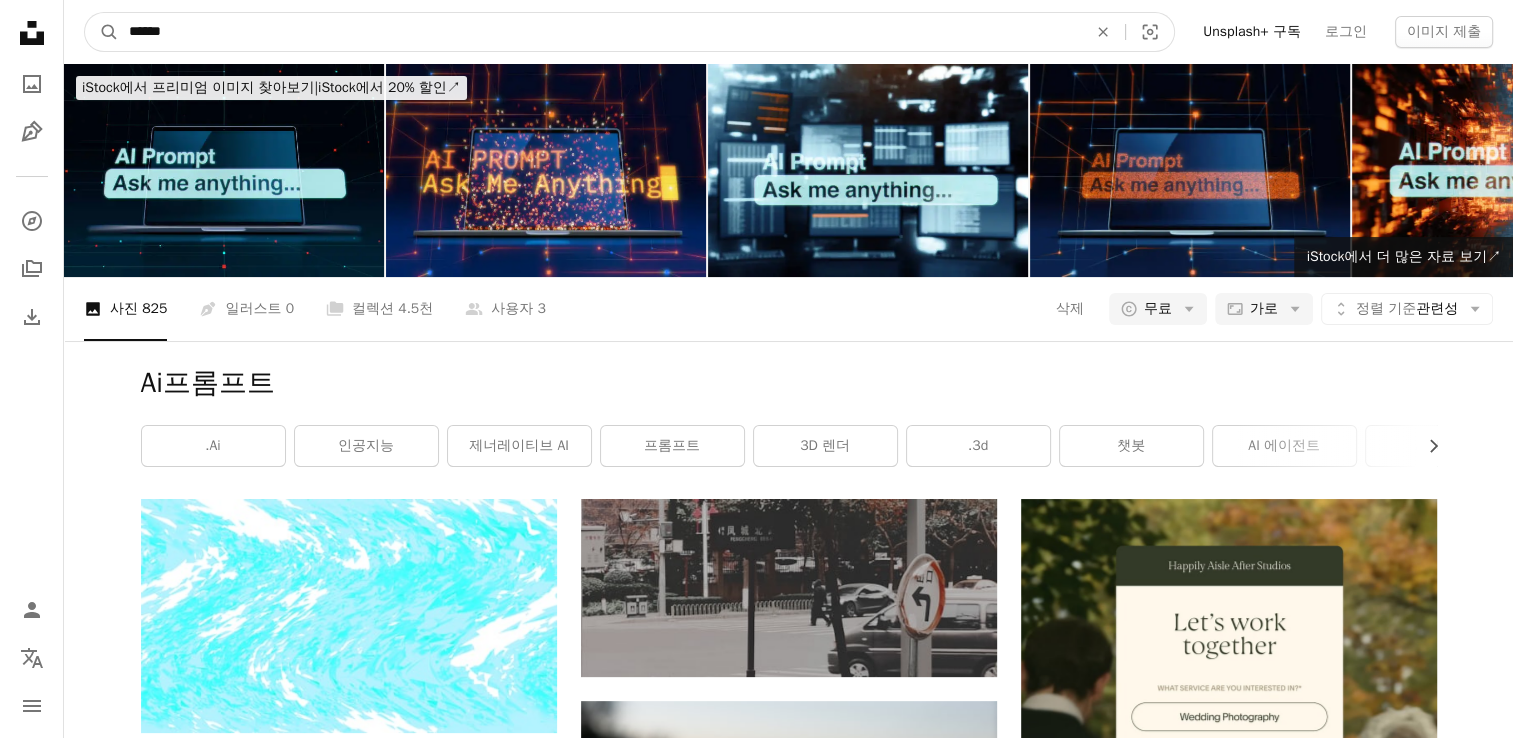 drag, startPoint x: 192, startPoint y: 18, endPoint x: -4, endPoint y: -34, distance: 202.78067 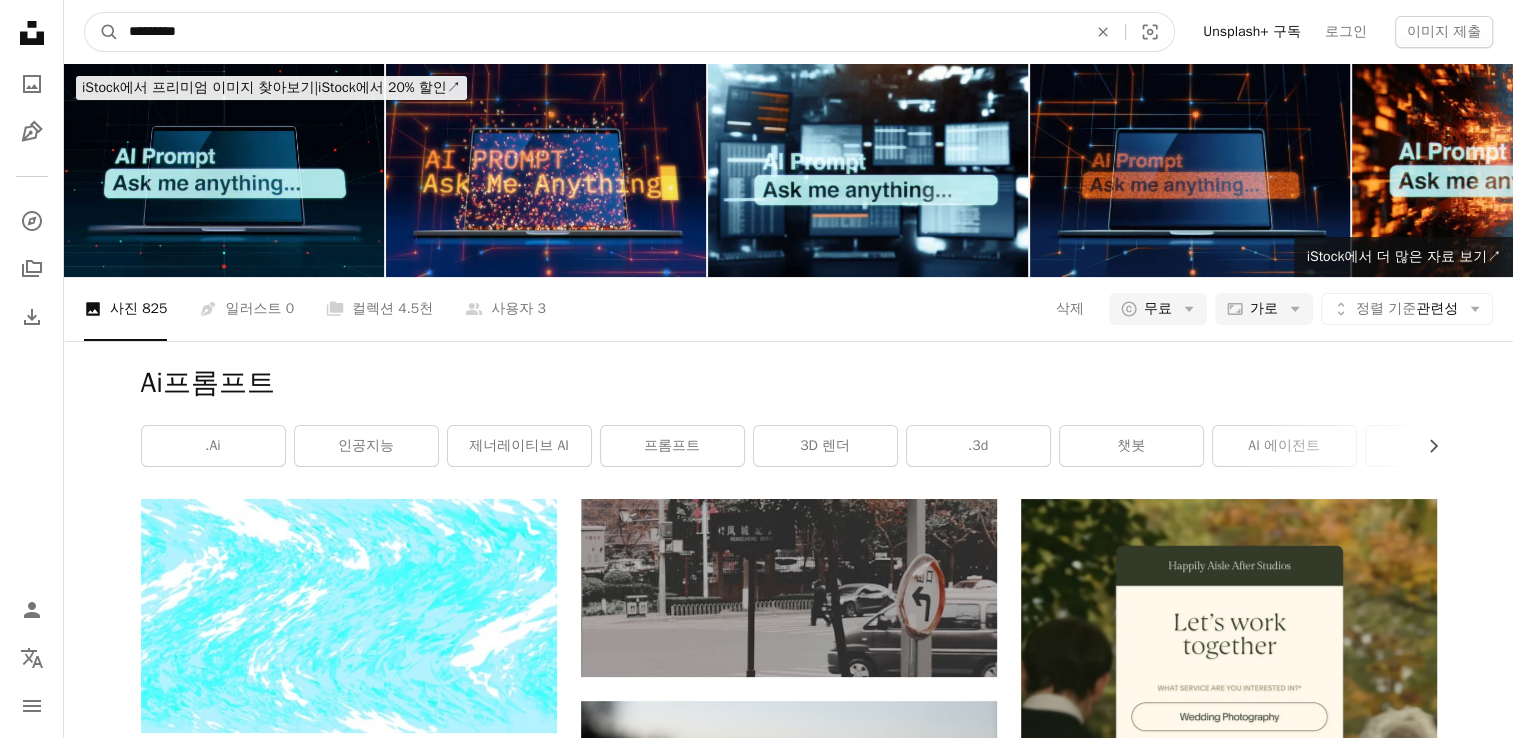 type on "********" 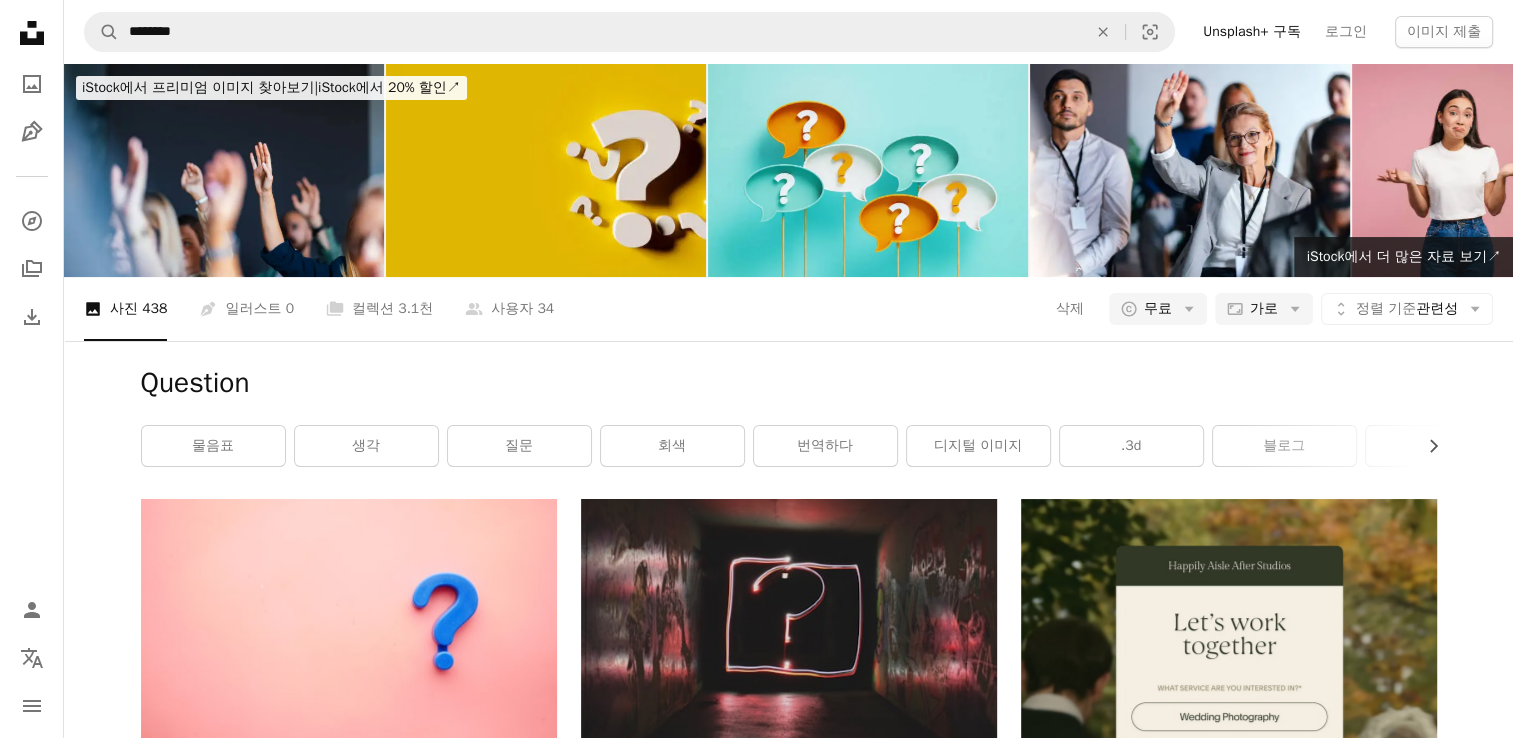 scroll, scrollTop: 14300, scrollLeft: 0, axis: vertical 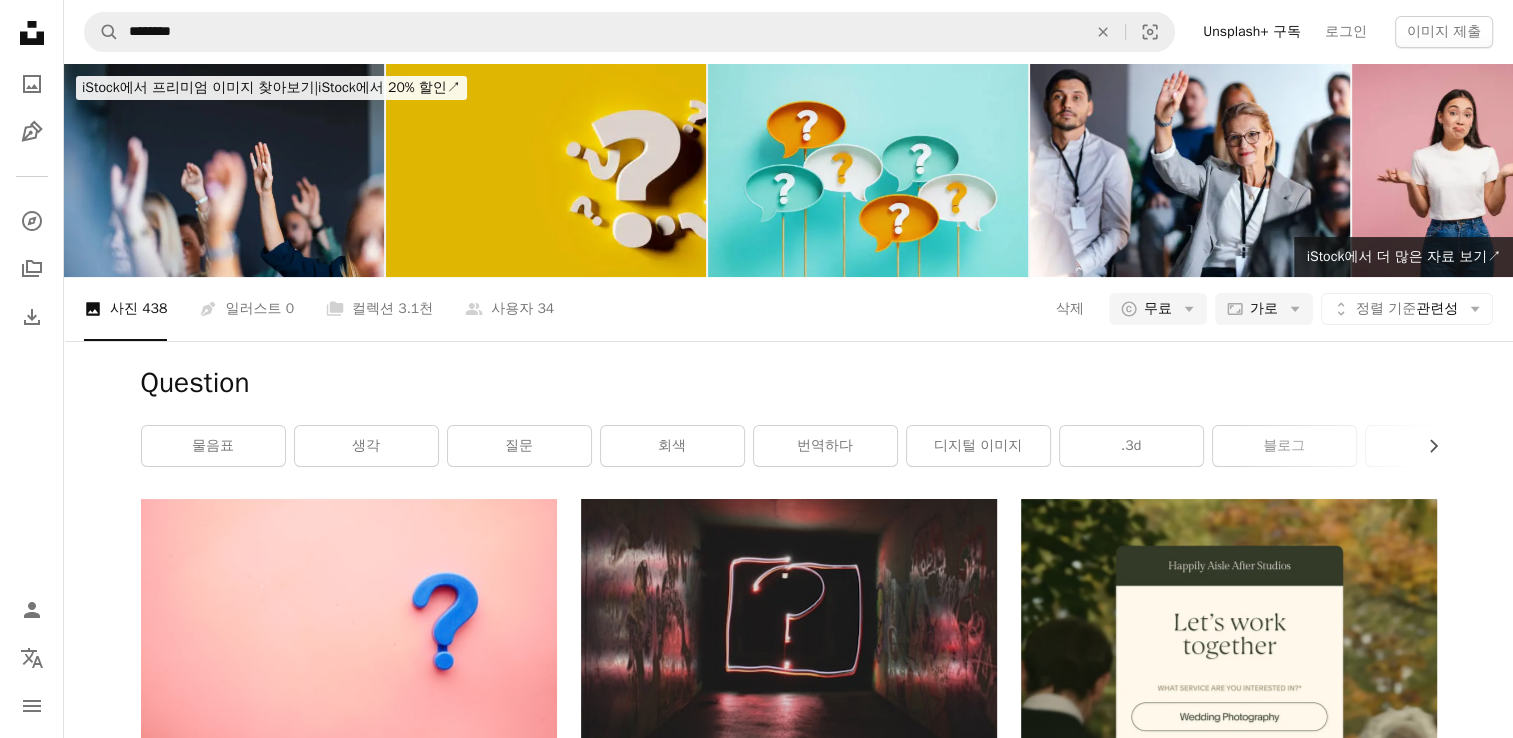 click on "Arrow pointing down" at bounding box center (517, 1261) 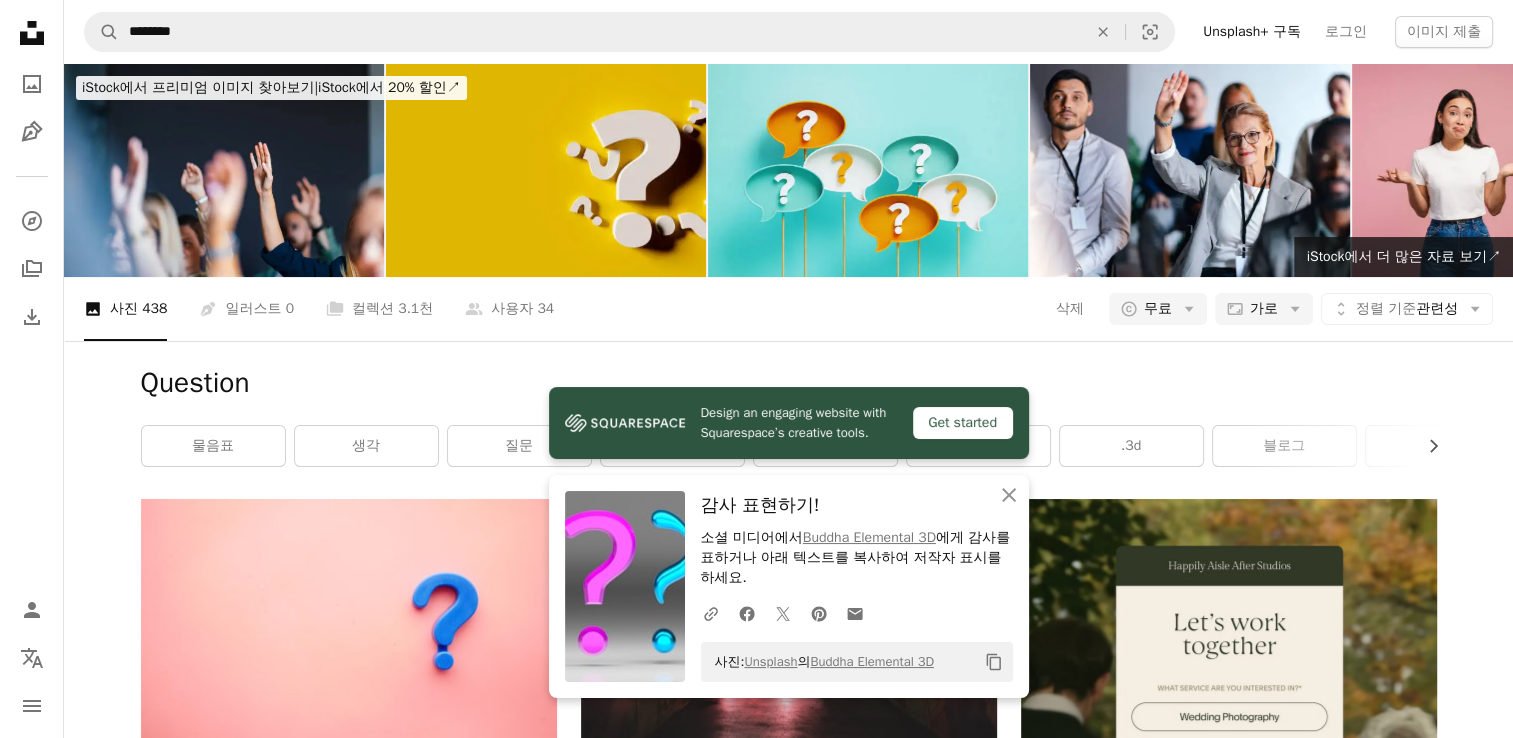 scroll, scrollTop: 0, scrollLeft: 0, axis: both 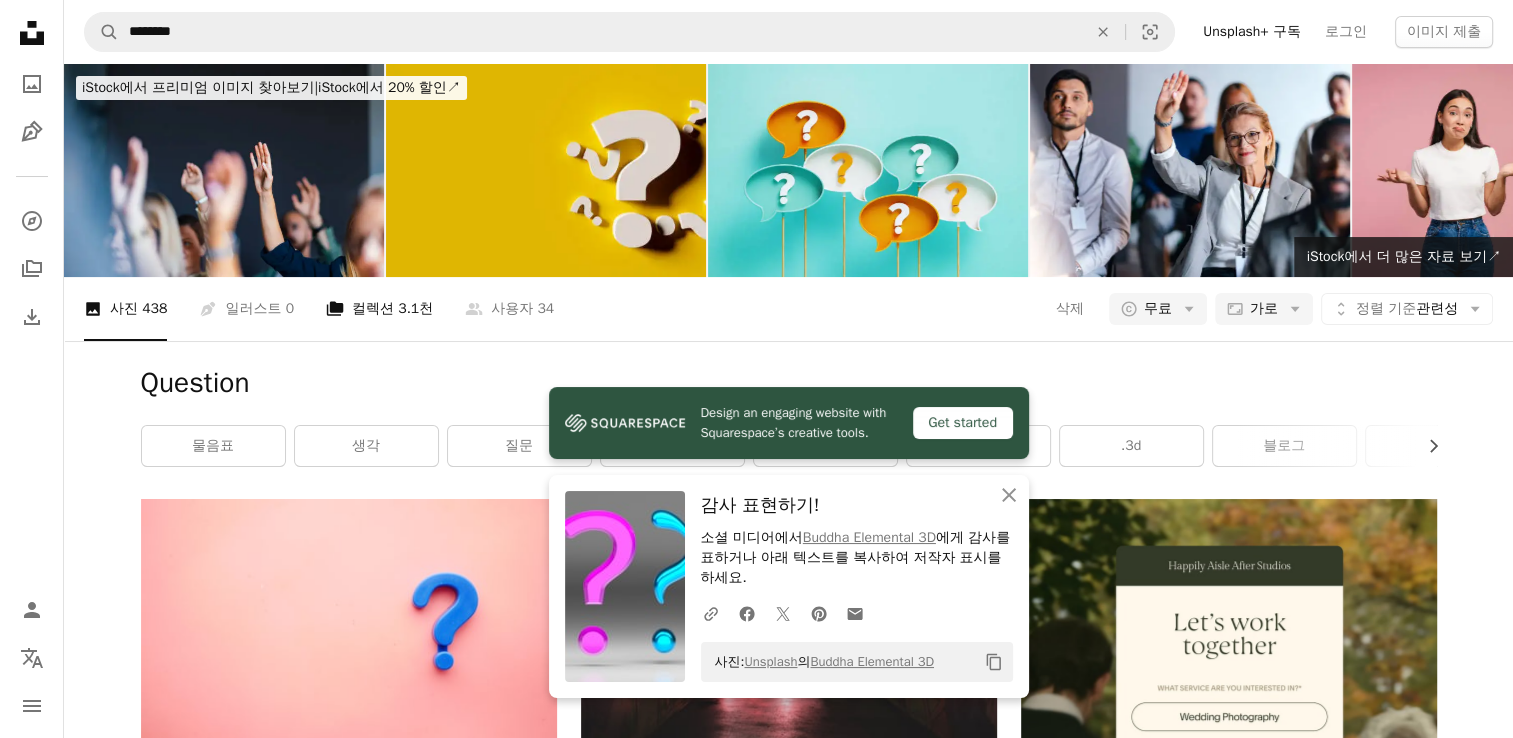 click on "A stack of folders 컬렉션   3.1천" at bounding box center [379, 309] 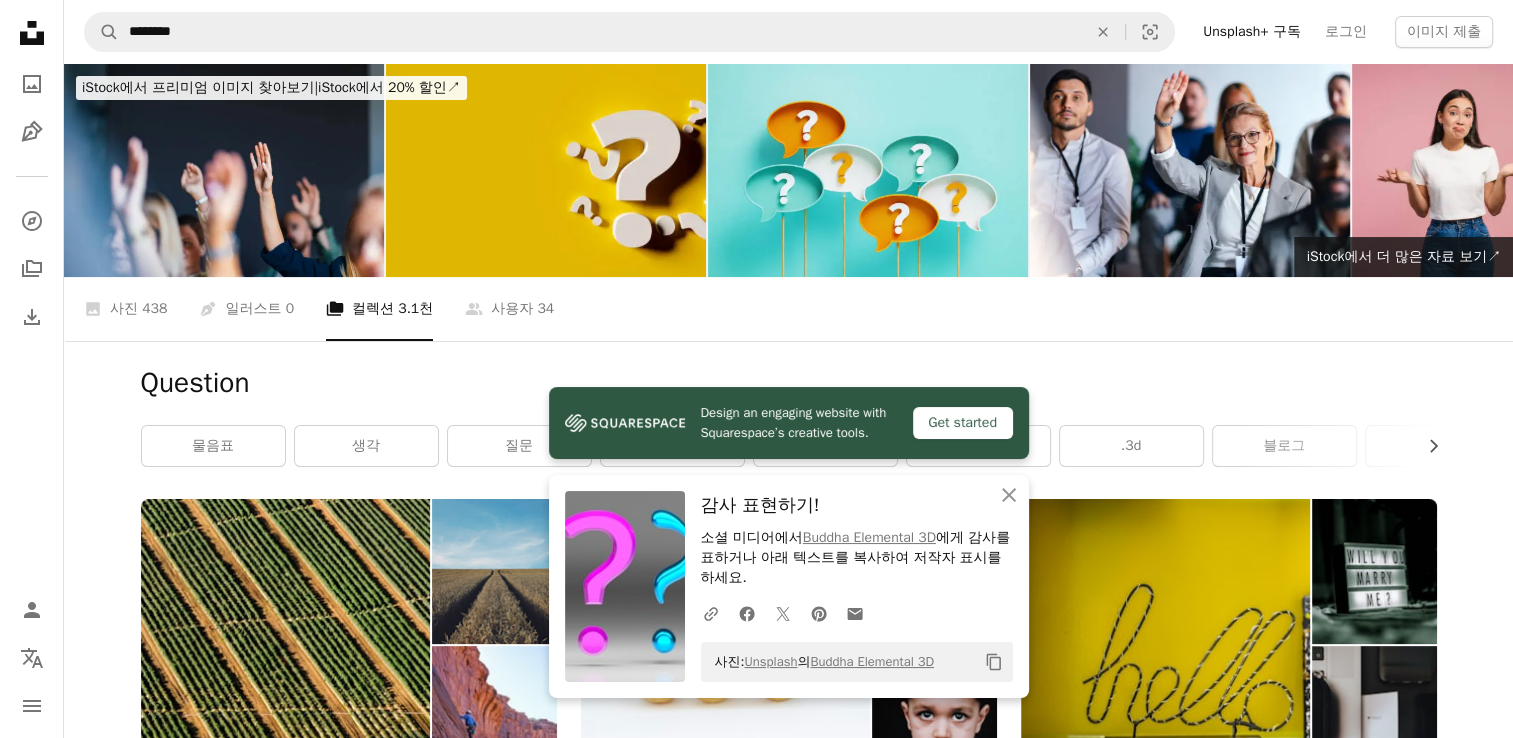 scroll, scrollTop: 100, scrollLeft: 0, axis: vertical 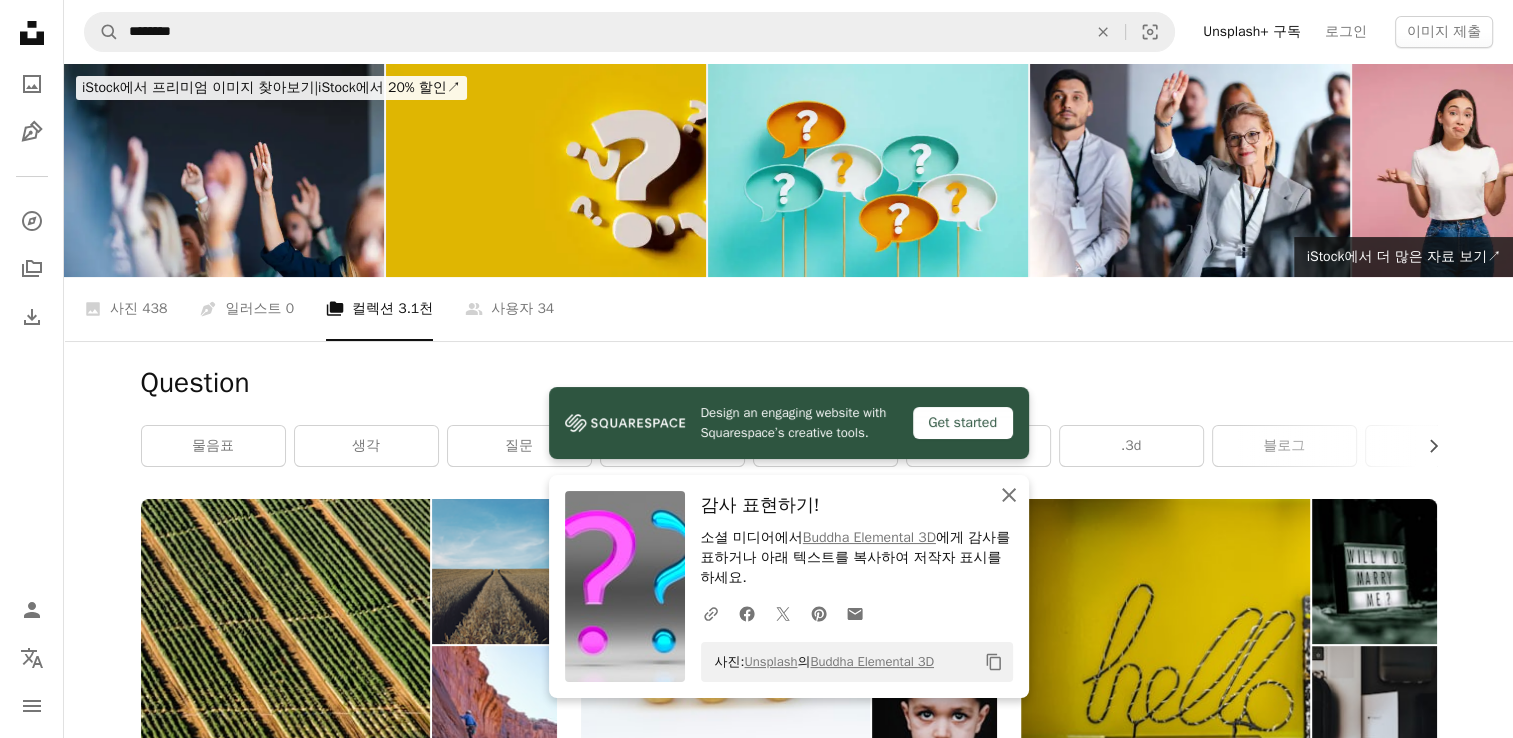 drag, startPoint x: 1004, startPoint y: 492, endPoint x: 984, endPoint y: 485, distance: 21.189621 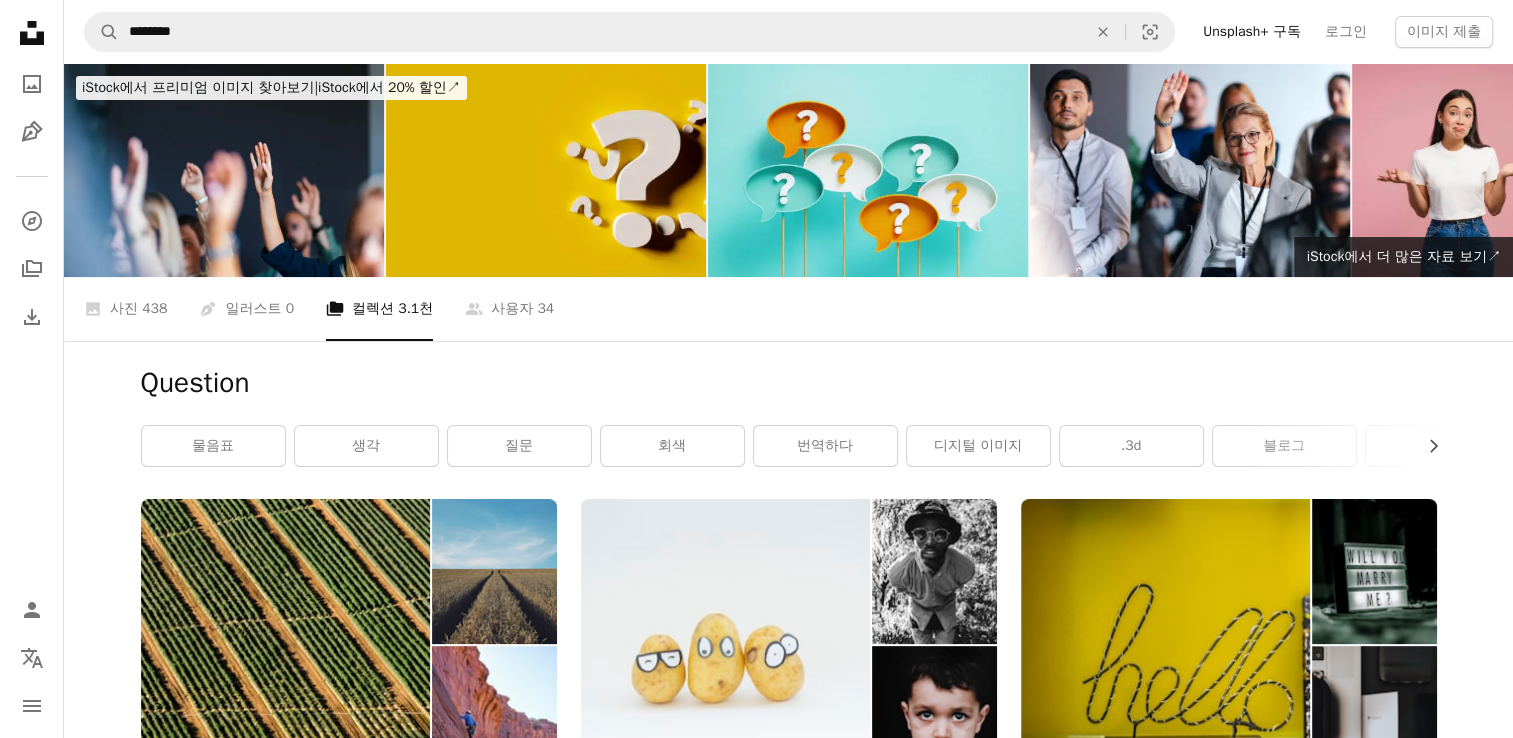 scroll, scrollTop: 1600, scrollLeft: 0, axis: vertical 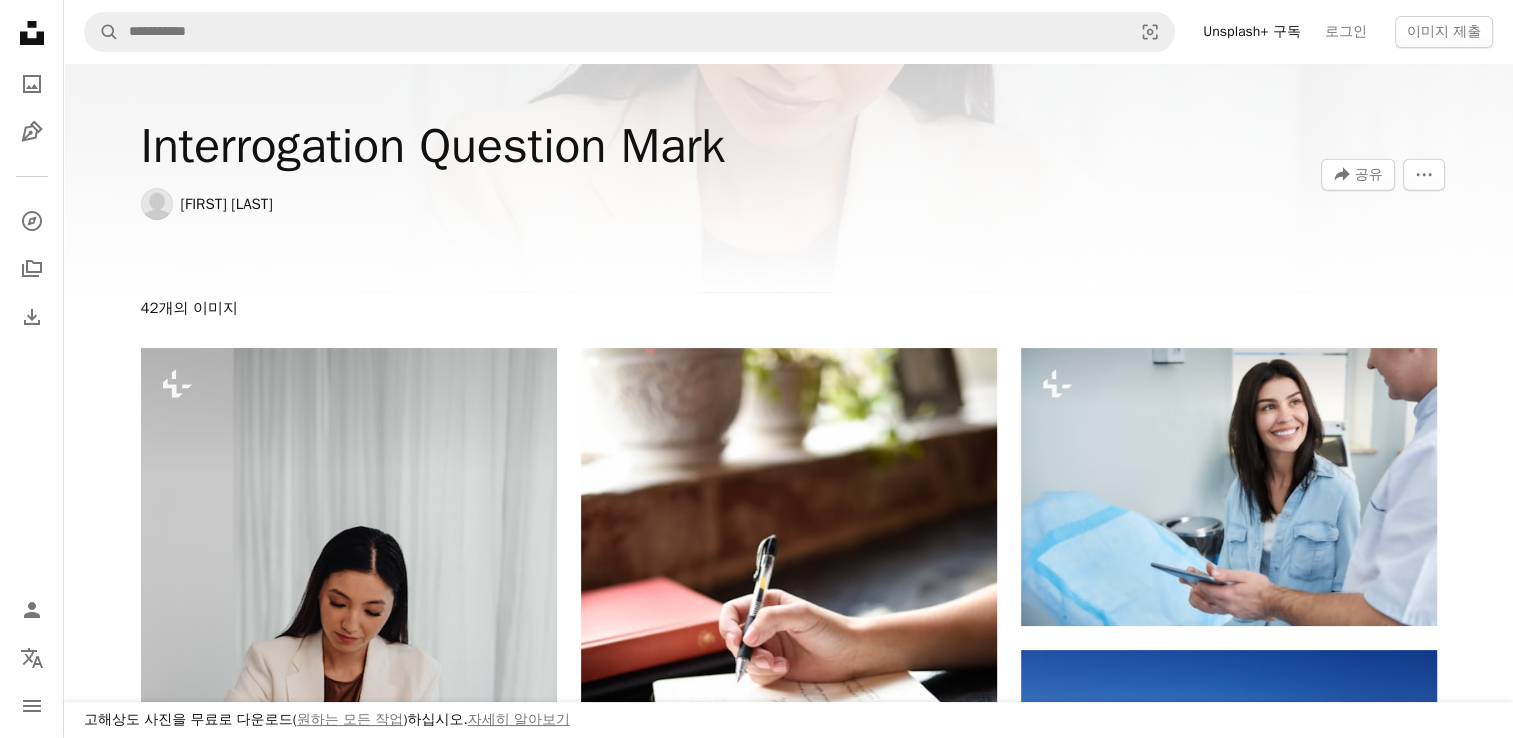 click on "A lock 다운로드" at bounding box center (488, 2447) 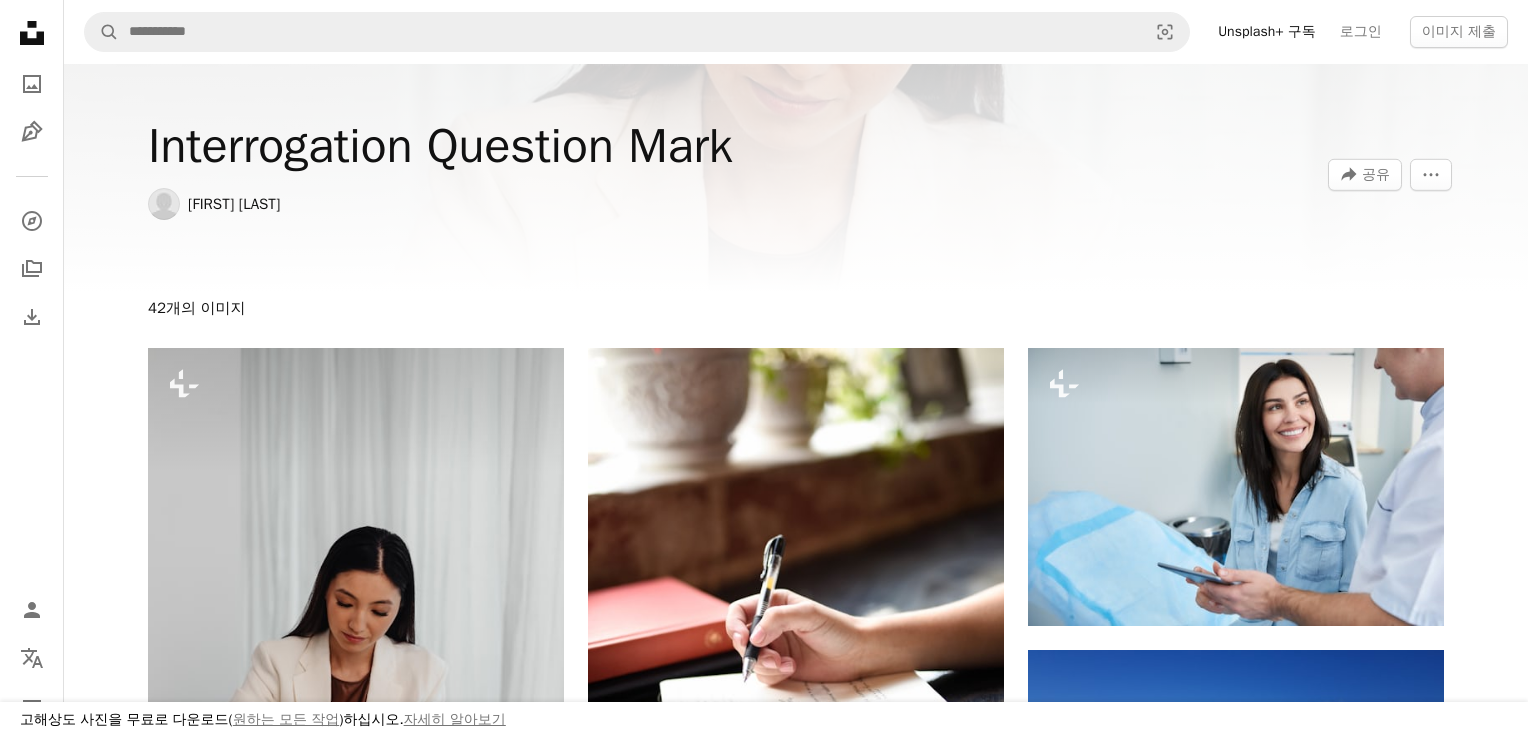 click on "An X shape 고해상도 사진을 무료로 다운로드( 원하는 모든 작업 )하십시오. 자세히 알아보기 즉시 사용 가능한 프리미엄 이미지입니다. 무제한 액세스가 가능합니다. A plus sign 매월 회원 전용 콘텐츠 추가 A plus sign 무제한 royalty-free 다운로드 A plus sign 일러스트 신규 A plus sign 강화된 법적 보호 매년 66% 할인 매월 $12 $4 USD 매달 * Unsplash+ 구독 *매년 납부 시 선불로 $48 청구 해당 세금 별도. 자동으로 연장됩니다. 언제든지 취소 가능합니다." at bounding box center [764, 5794] 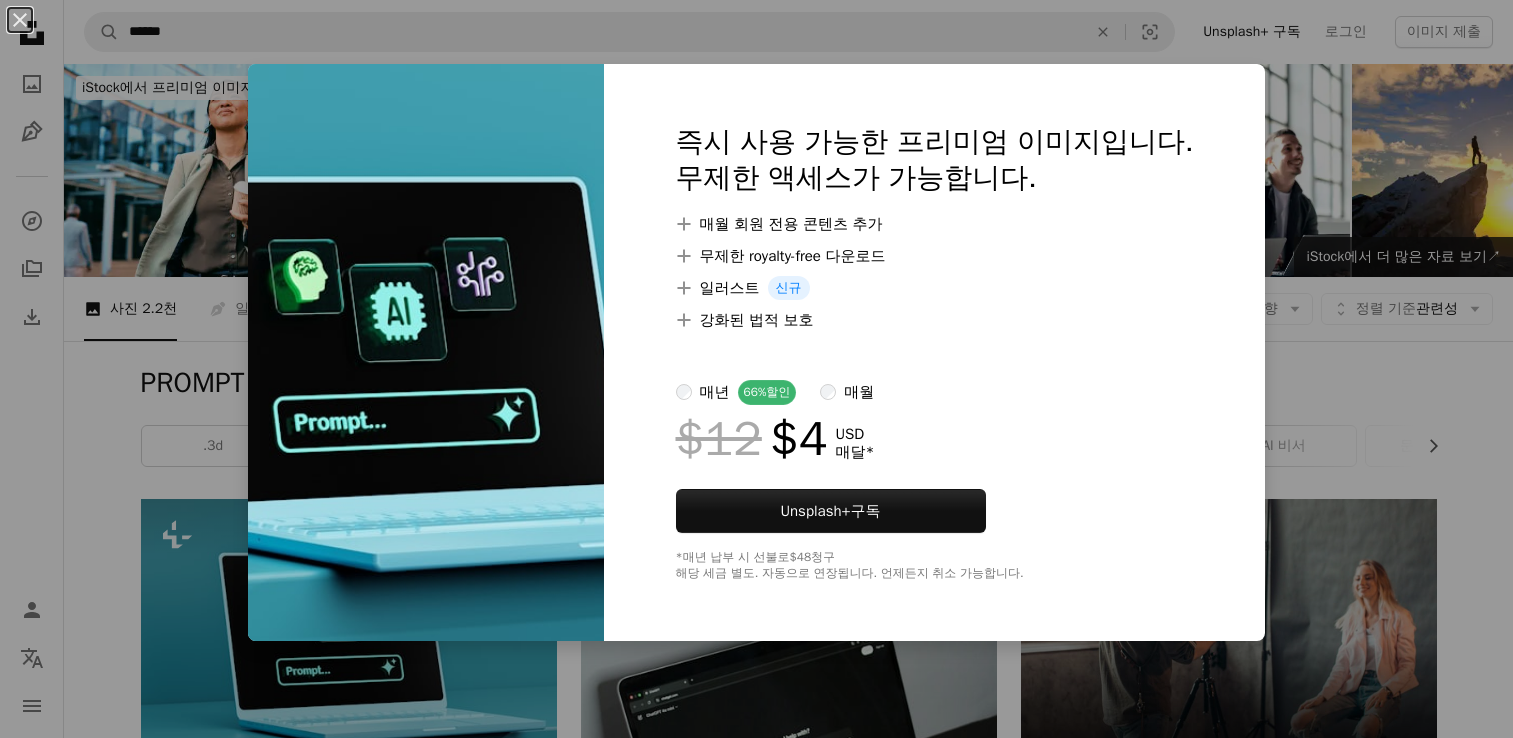 scroll, scrollTop: 500, scrollLeft: 0, axis: vertical 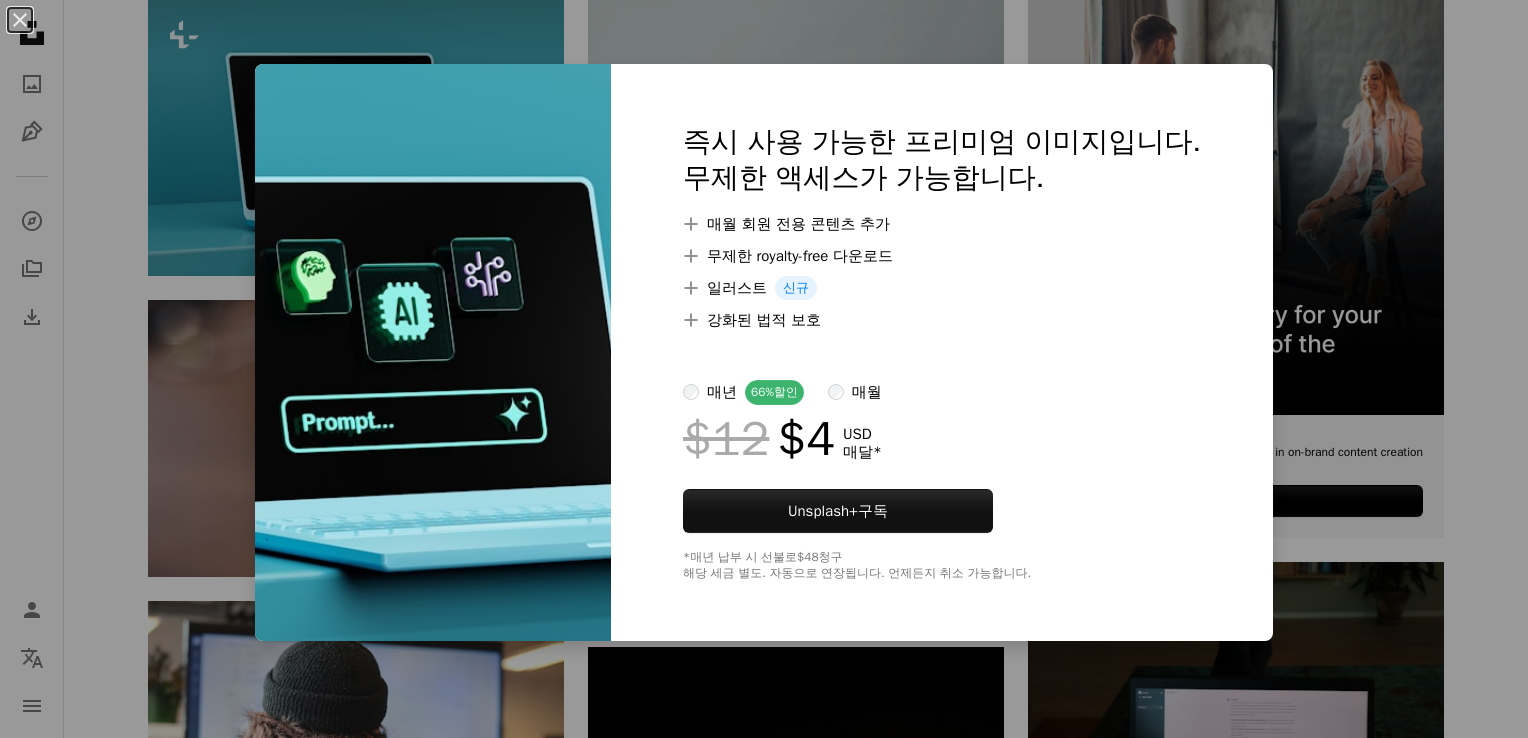 click on "An X shape 즉시 사용 가능한 프리미엄 이미지입니다. 무제한 액세스가 가능합니다. A plus sign 매월 회원 전용 콘텐츠 추가 A plus sign 무제한 royalty-free 다운로드 A plus sign 일러스트  신규 A plus sign 강화된 법적 보호 매년 66%  할인 매월 $12   $4 USD 매달 * Unsplash+  구독 *매년 납부 시 선불로  $48  청구 해당 세금 별도. 자동으로 연장됩니다. 언제든지 취소 가능합니다." at bounding box center [764, 369] 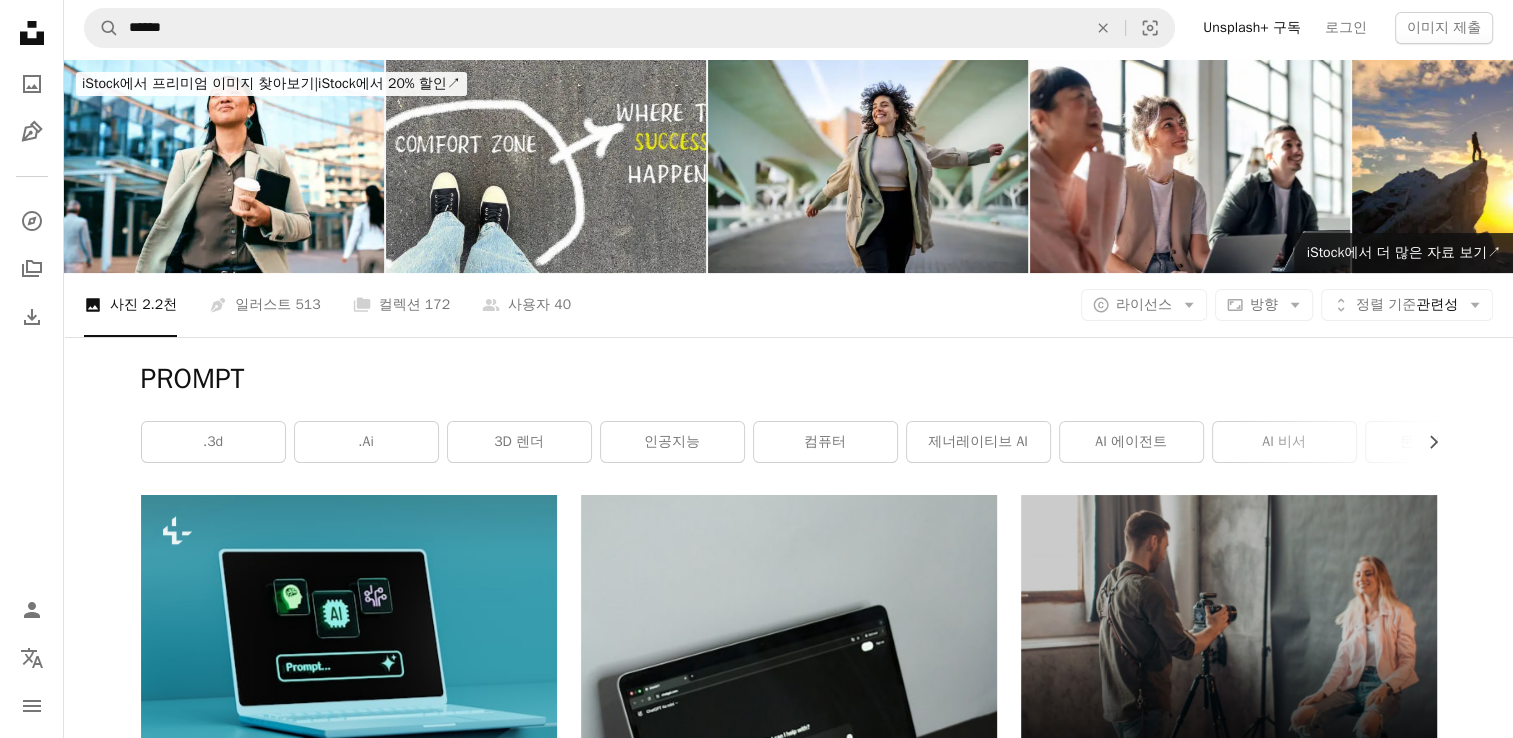 scroll, scrollTop: 0, scrollLeft: 0, axis: both 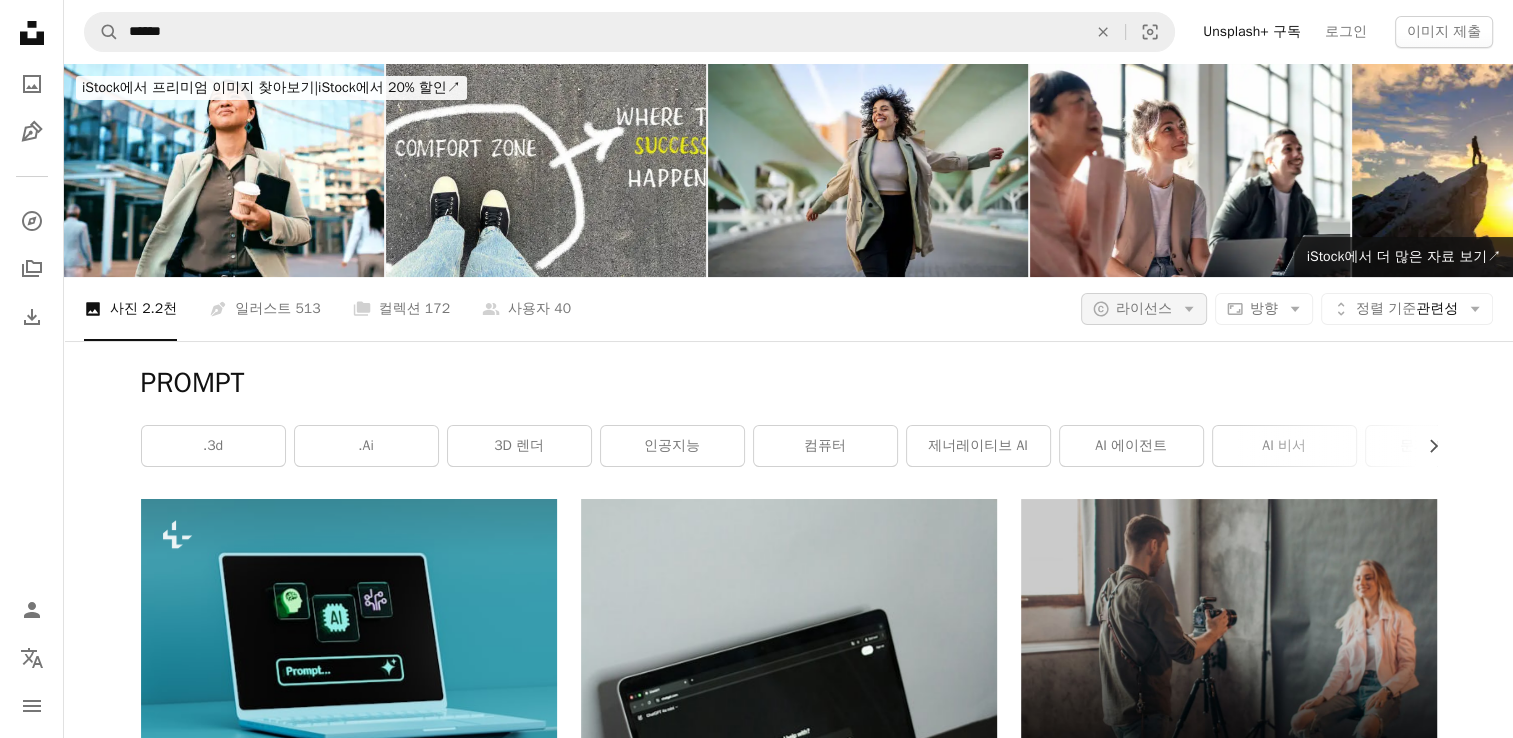 click on "A copyright icon © 라이선스 Arrow down" at bounding box center (1144, 309) 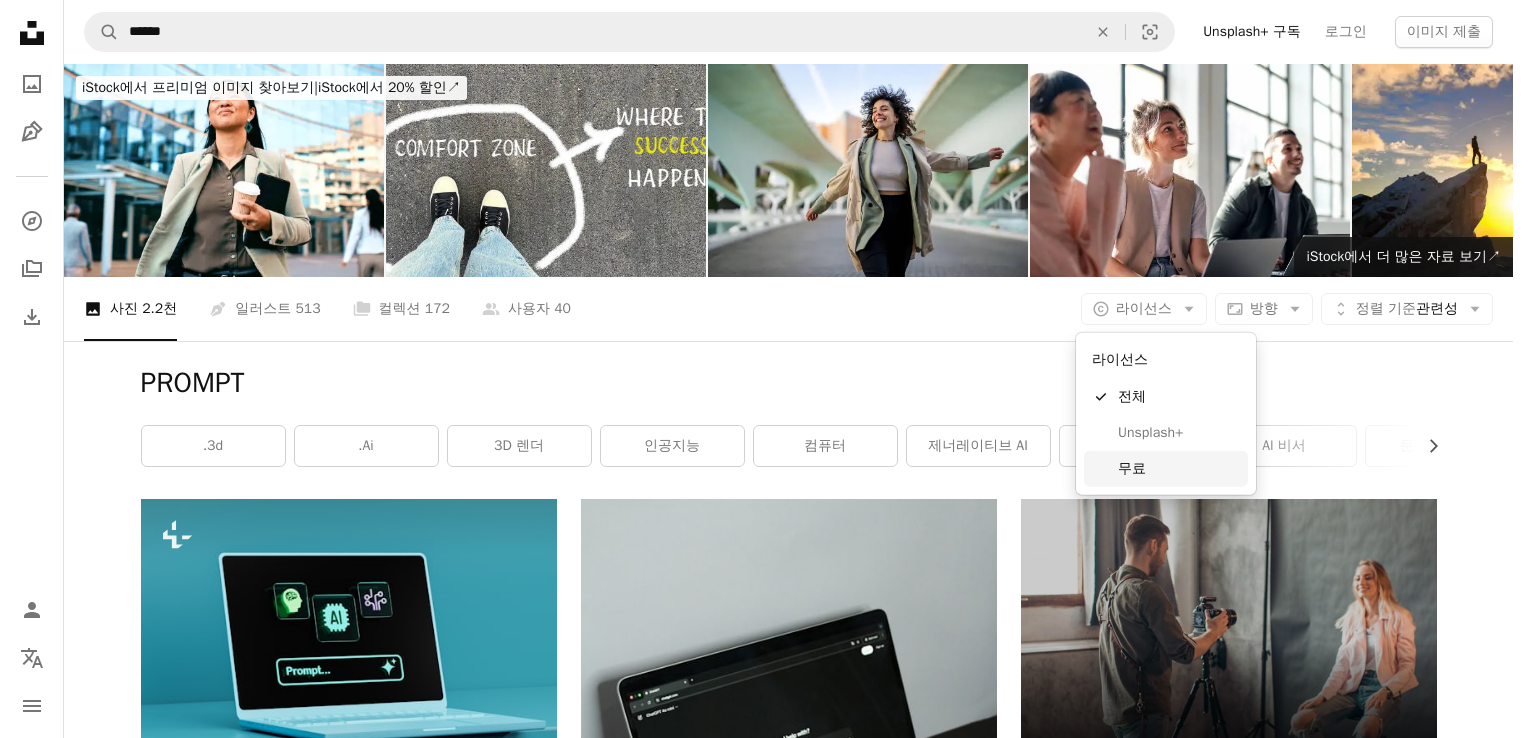 click on "무료" at bounding box center (1166, 469) 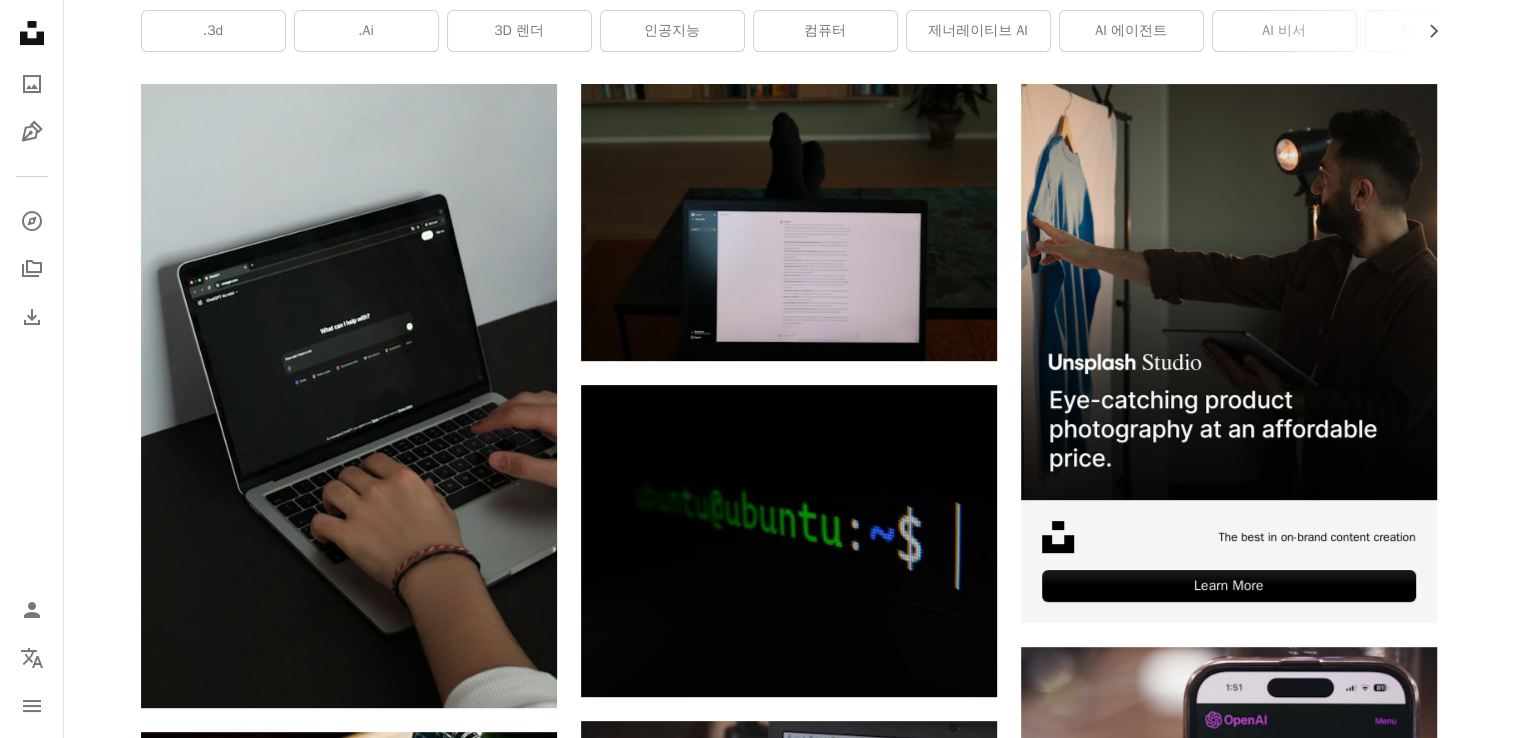 scroll, scrollTop: 500, scrollLeft: 0, axis: vertical 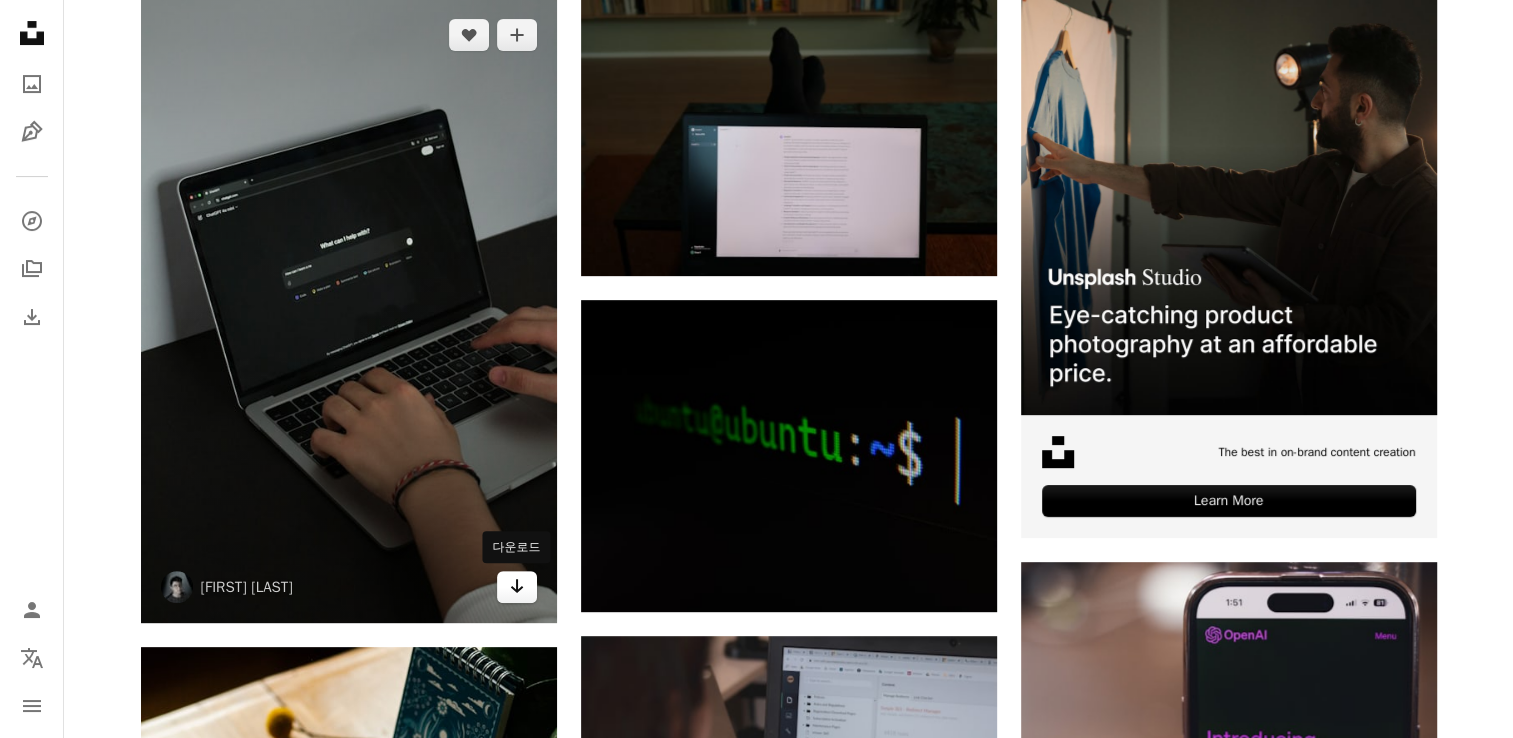 click on "Arrow pointing down" 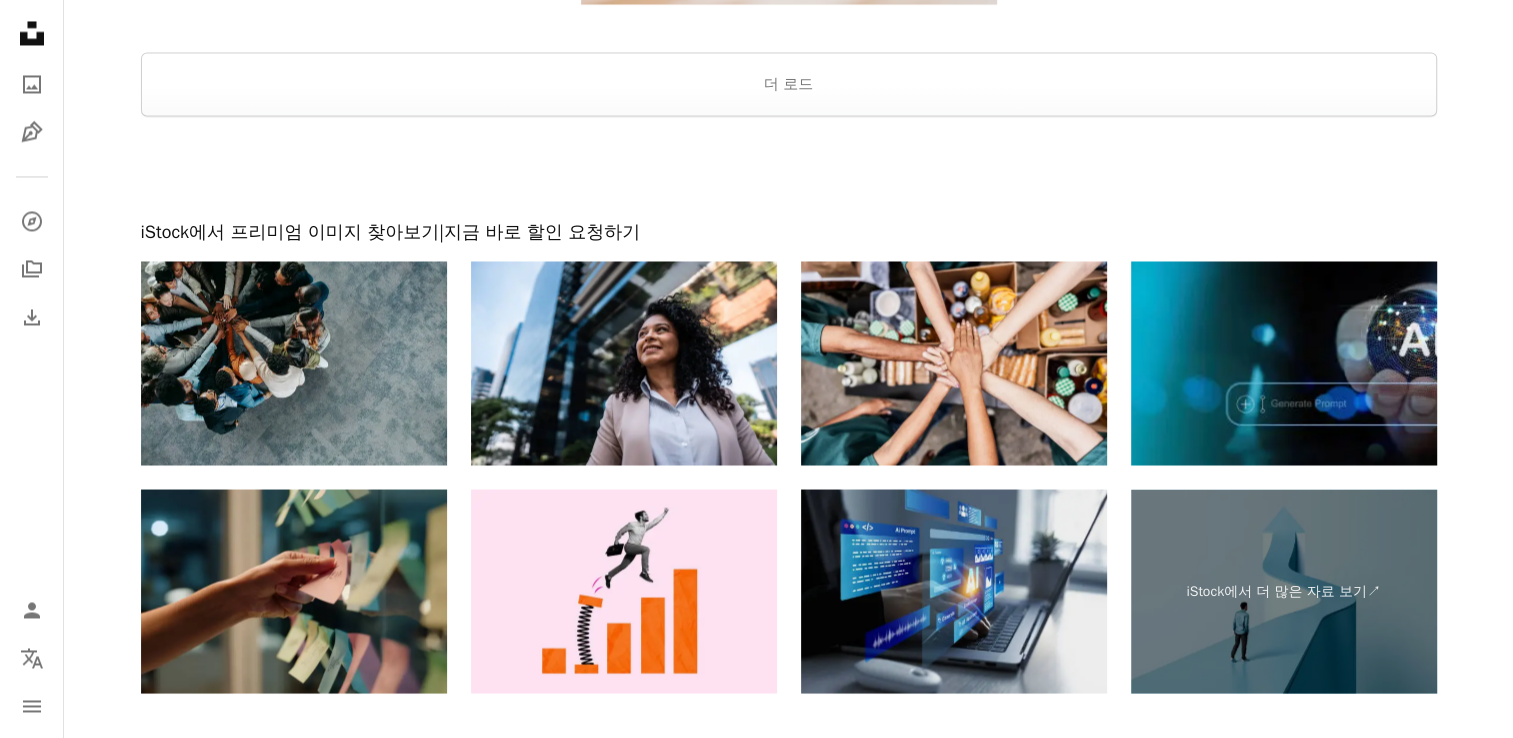 scroll, scrollTop: 3500, scrollLeft: 0, axis: vertical 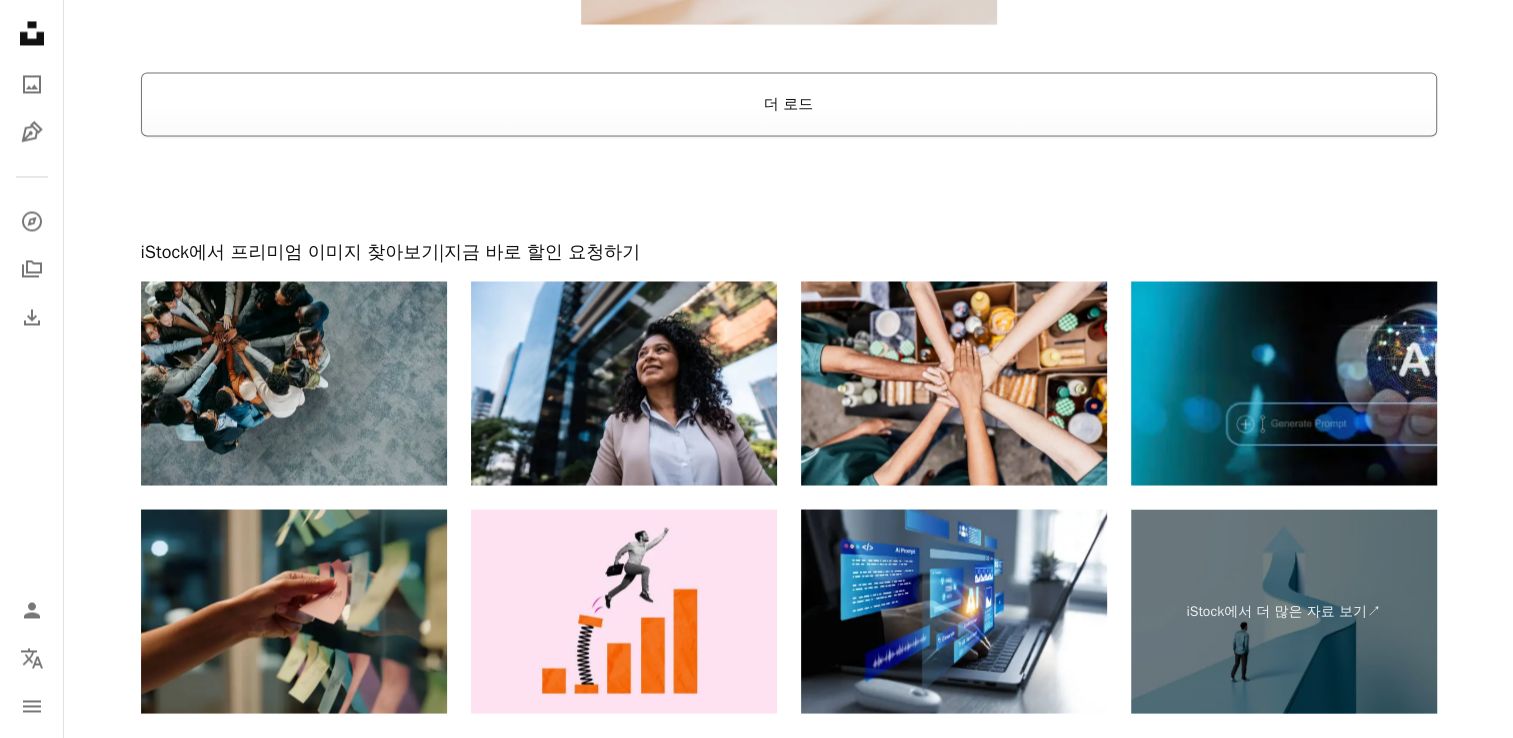 click on "더 로드" at bounding box center [789, 104] 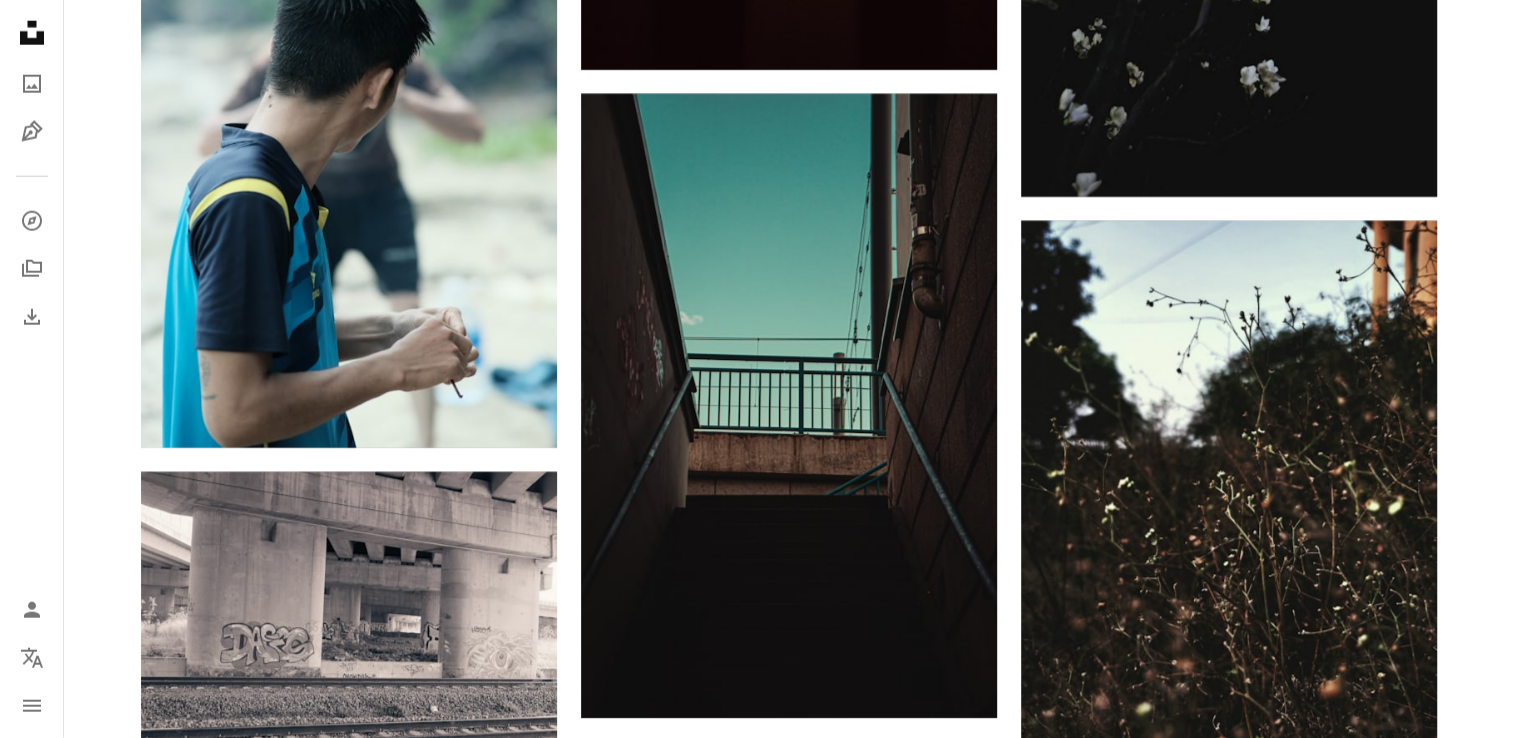 scroll, scrollTop: 13500, scrollLeft: 0, axis: vertical 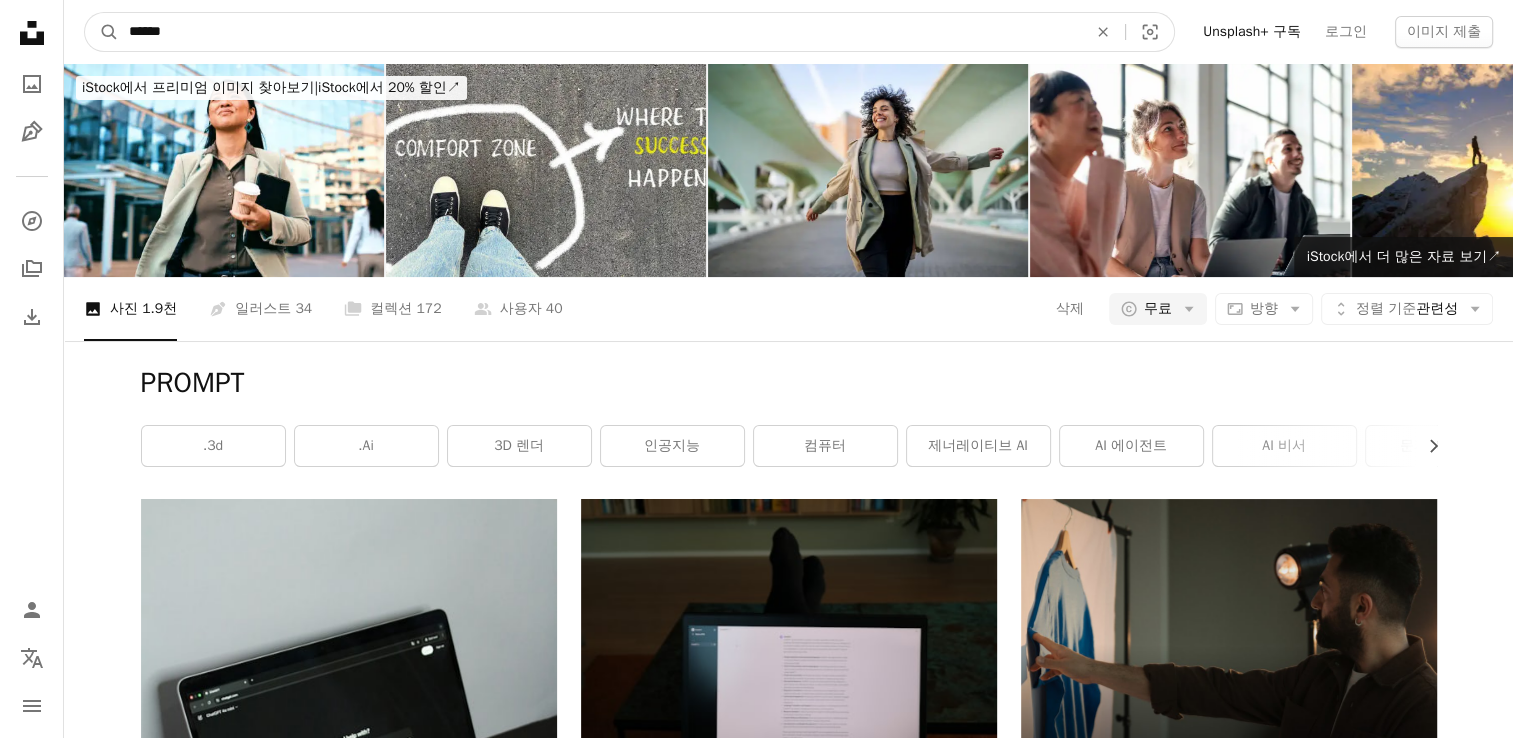 drag, startPoint x: 218, startPoint y: 45, endPoint x: -4, endPoint y: -69, distance: 249.55962 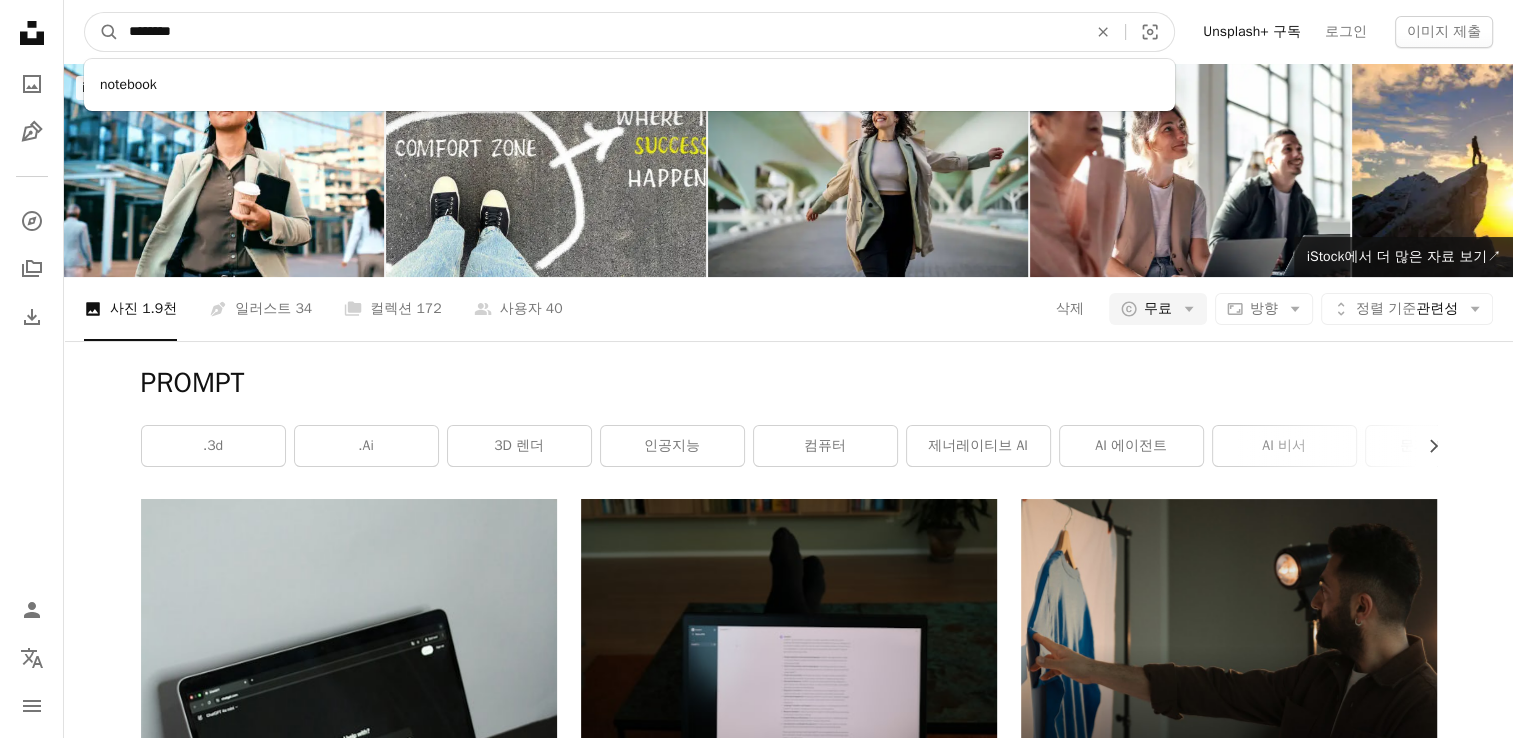 type on "********" 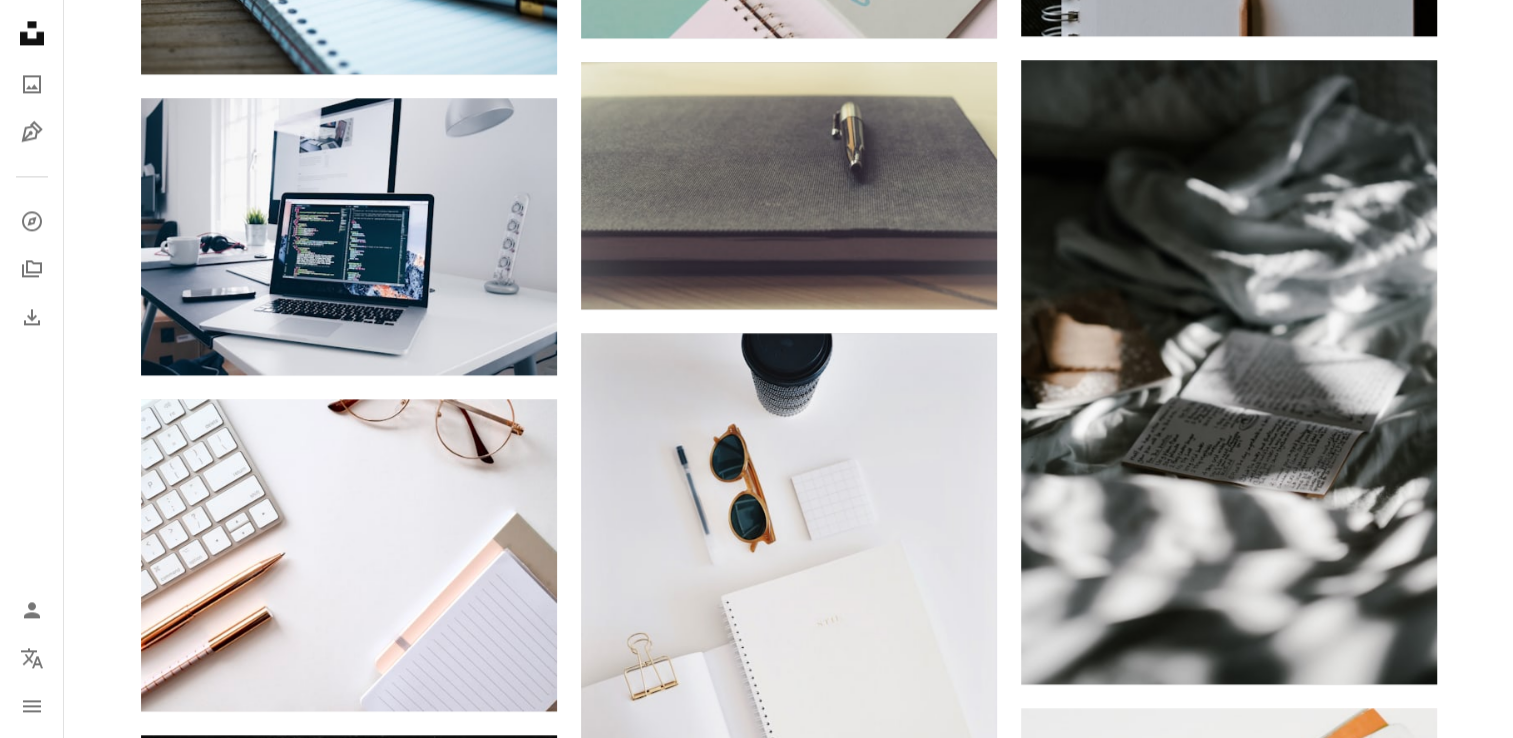 scroll, scrollTop: 2900, scrollLeft: 0, axis: vertical 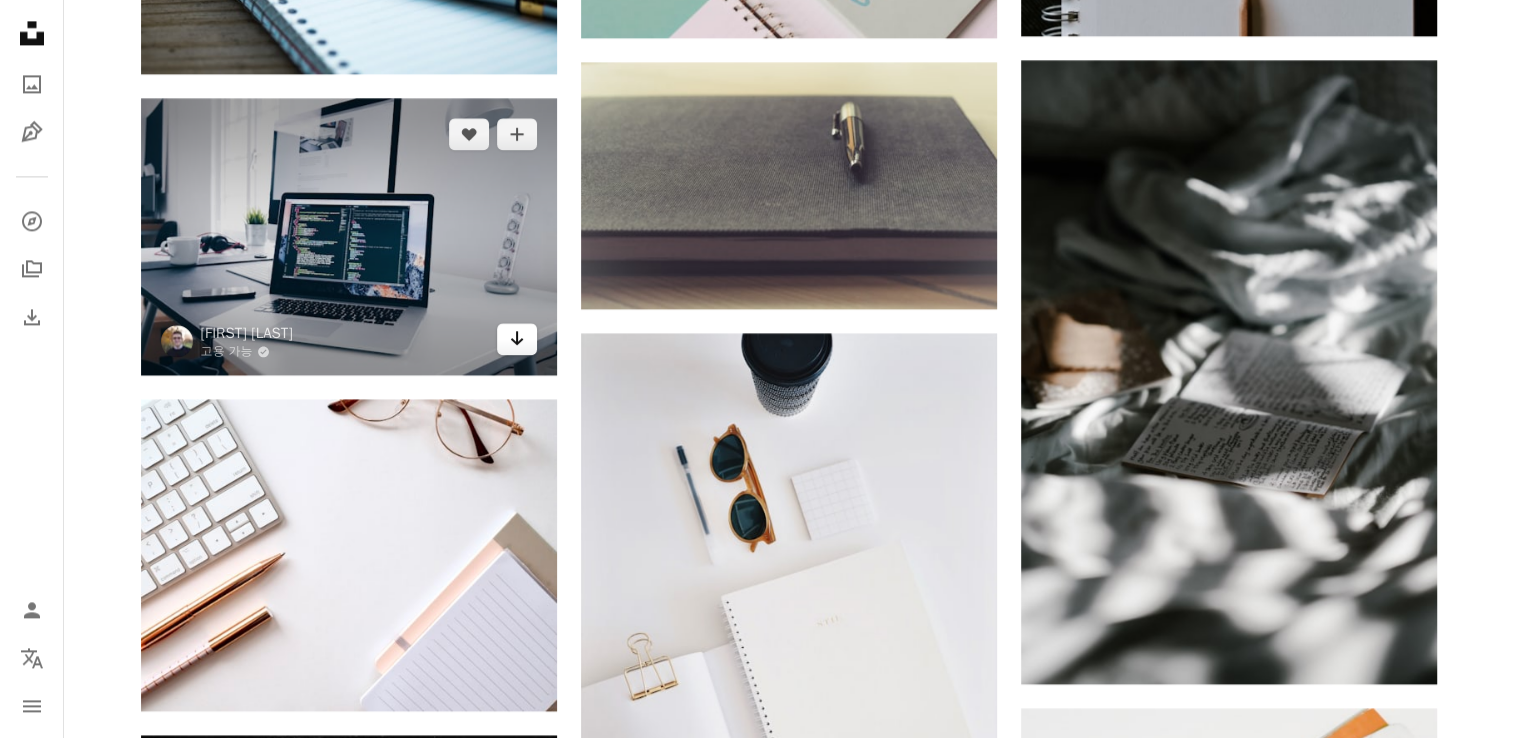 click on "Arrow pointing down" at bounding box center [517, 339] 